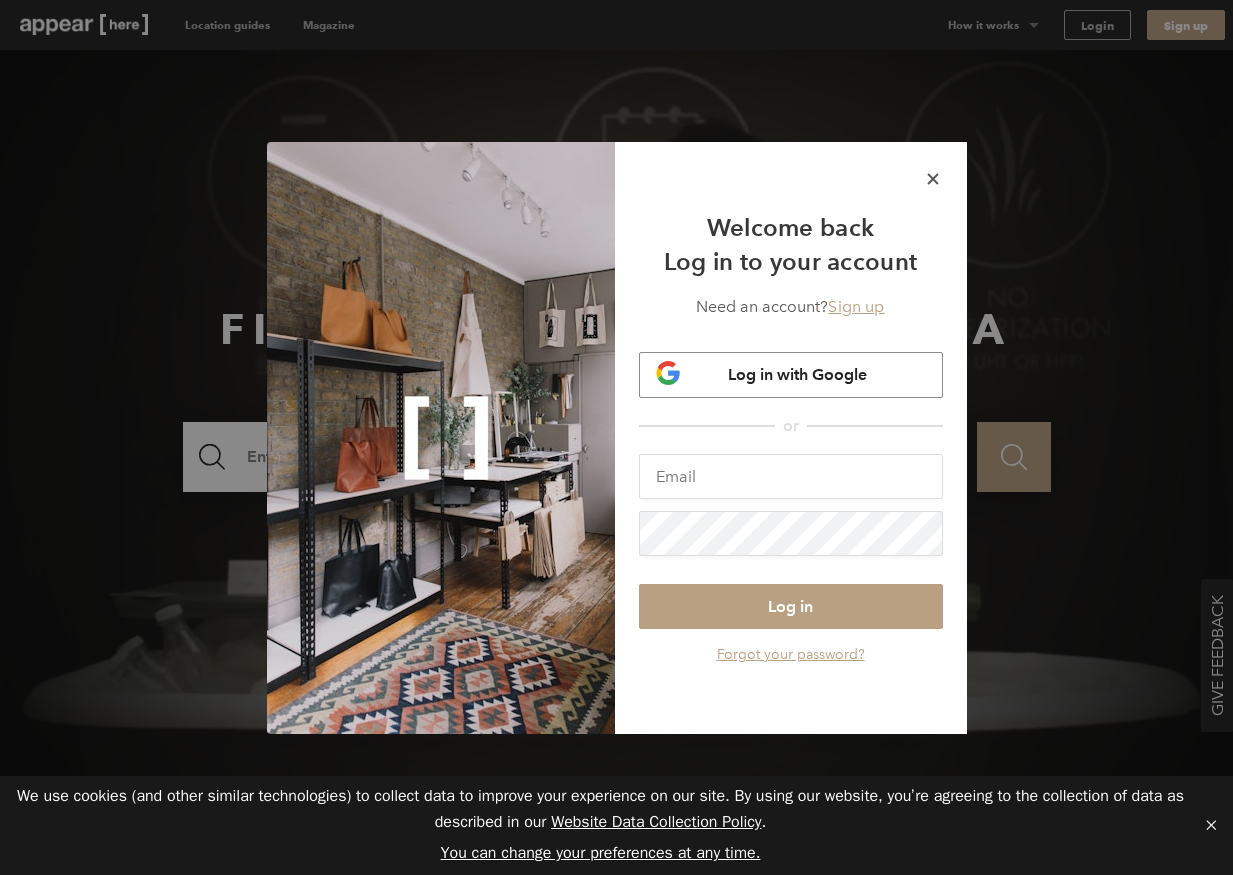 scroll, scrollTop: 0, scrollLeft: 0, axis: both 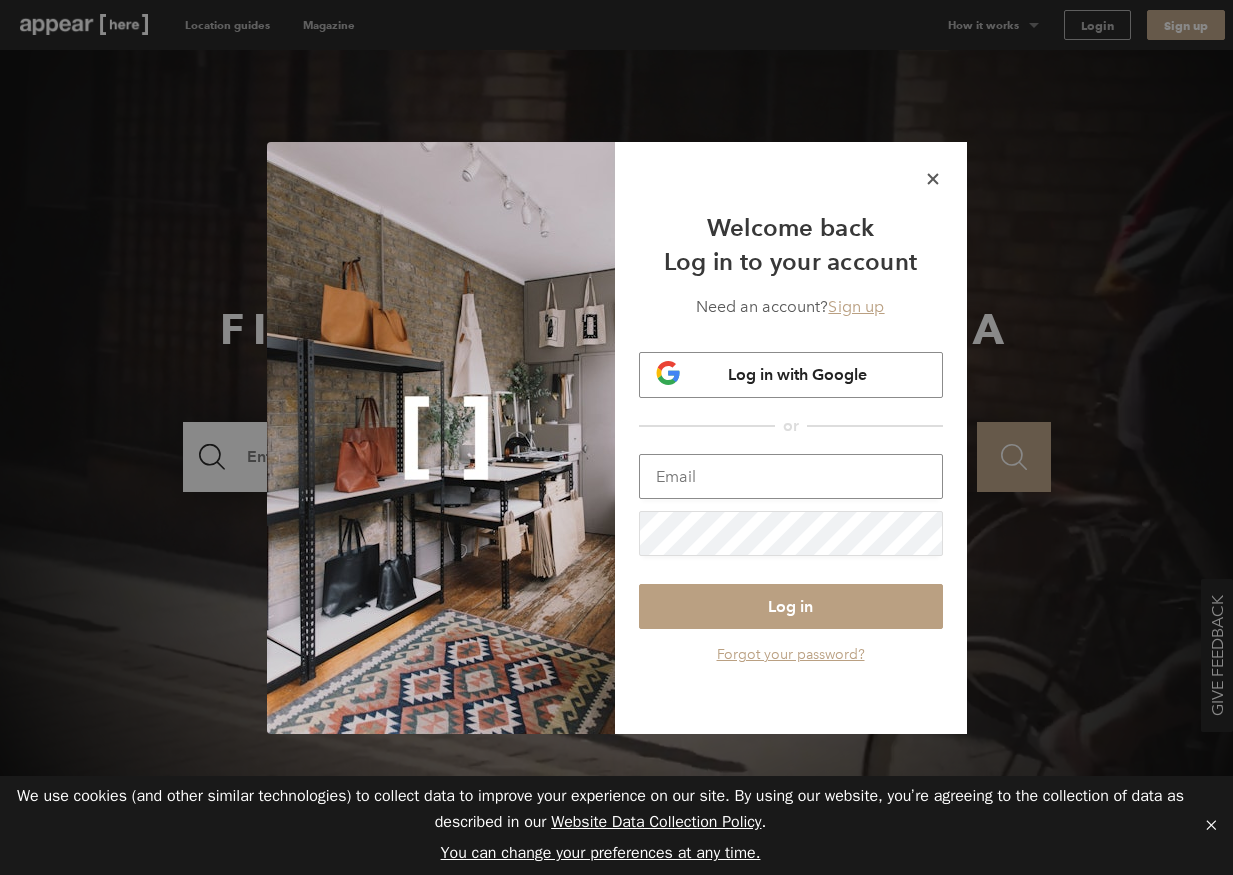 click at bounding box center (791, 476) 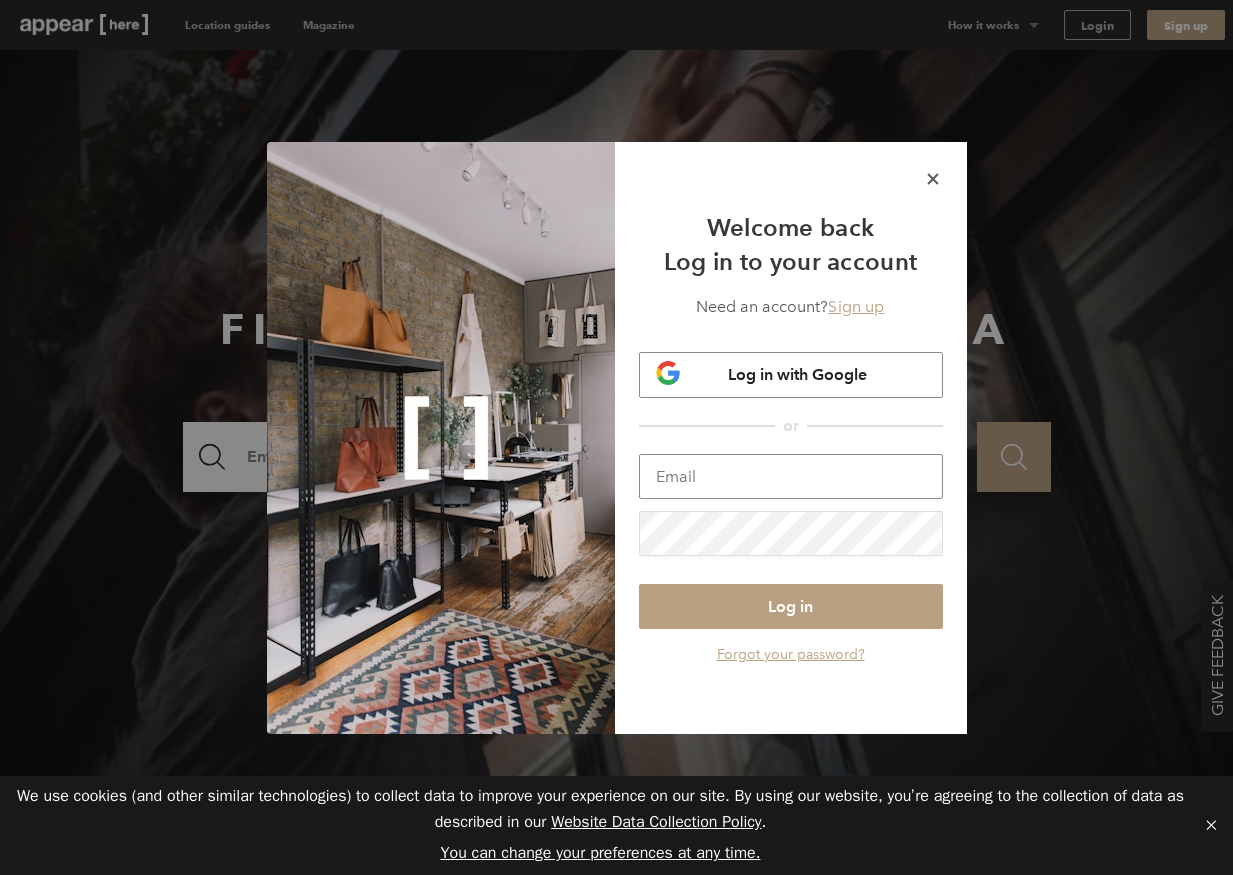 type on "jay@wingmanhq.co" 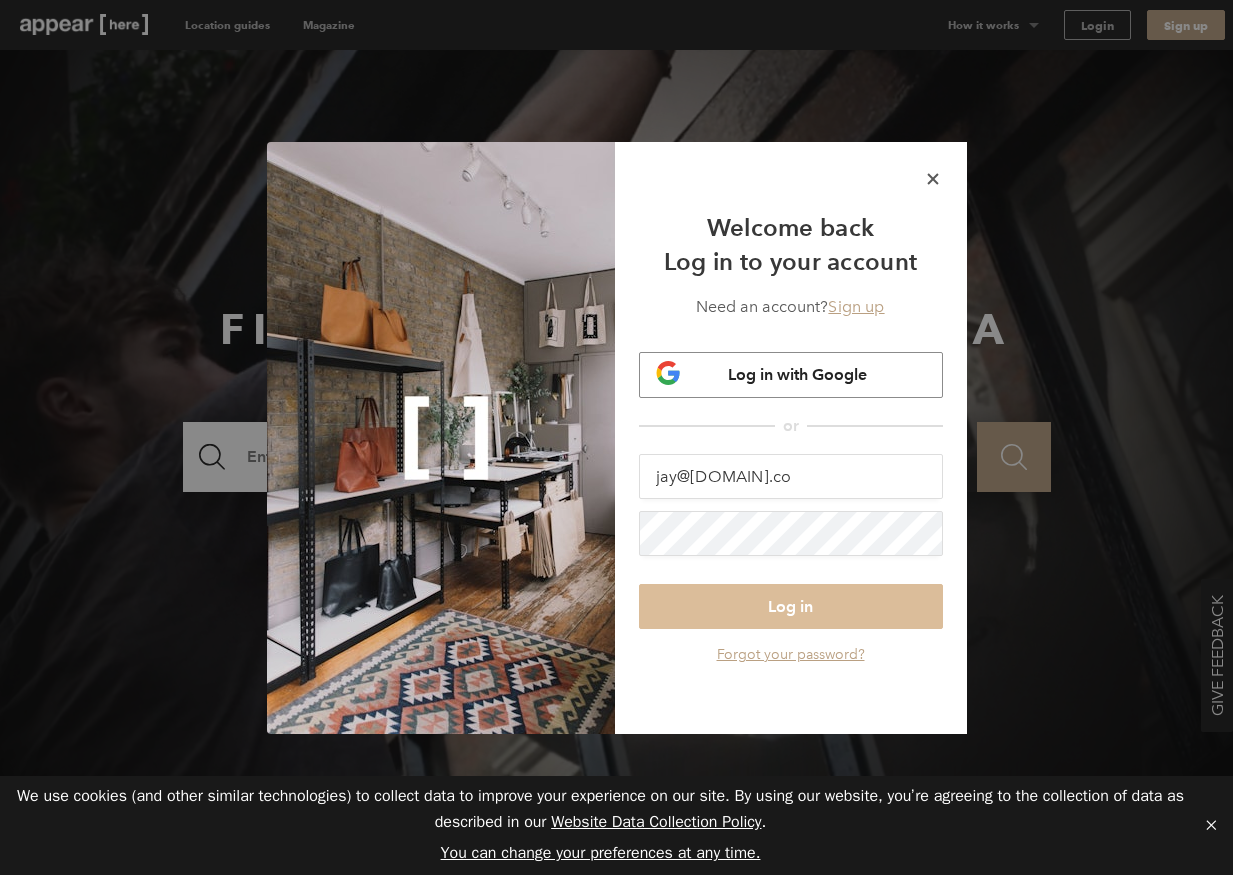 click on "Log in" at bounding box center (791, 606) 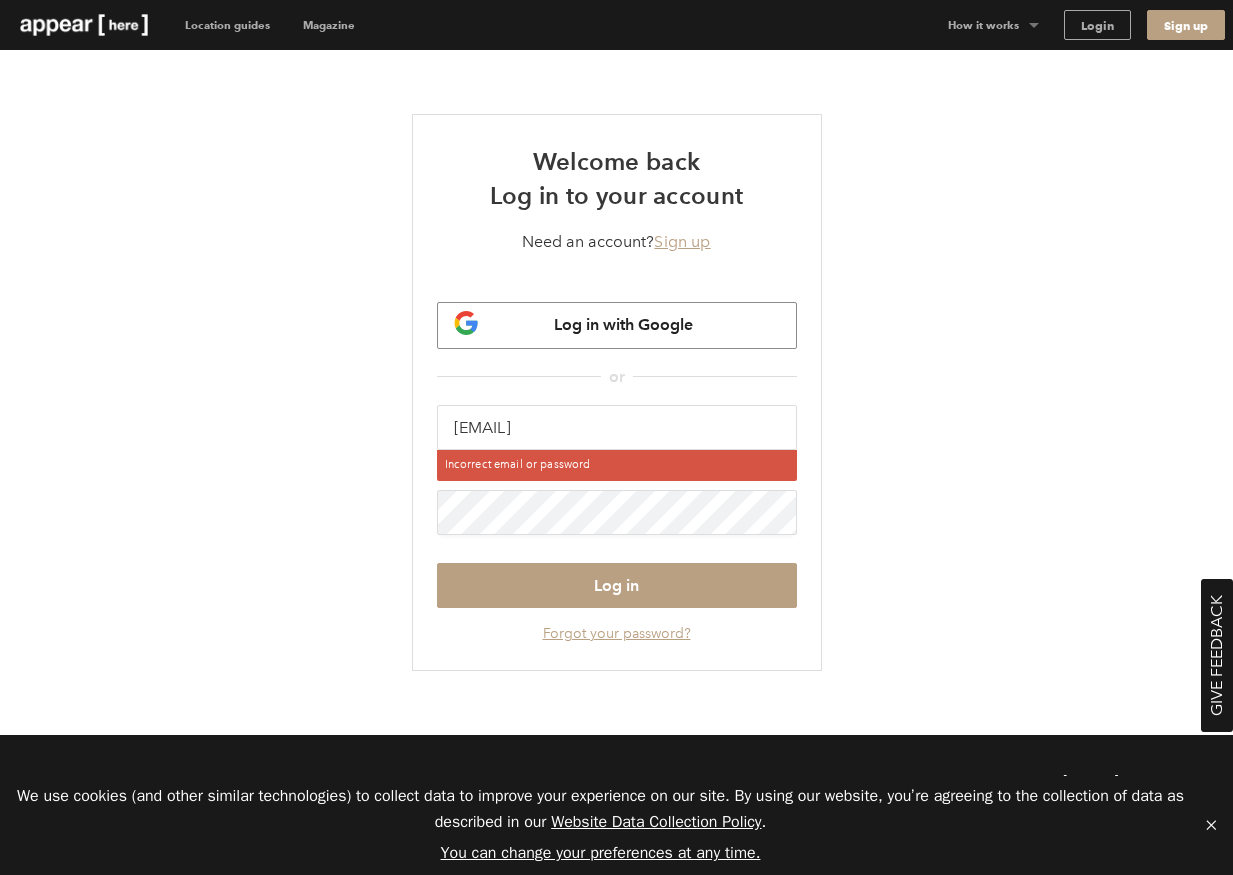 scroll, scrollTop: 0, scrollLeft: 0, axis: both 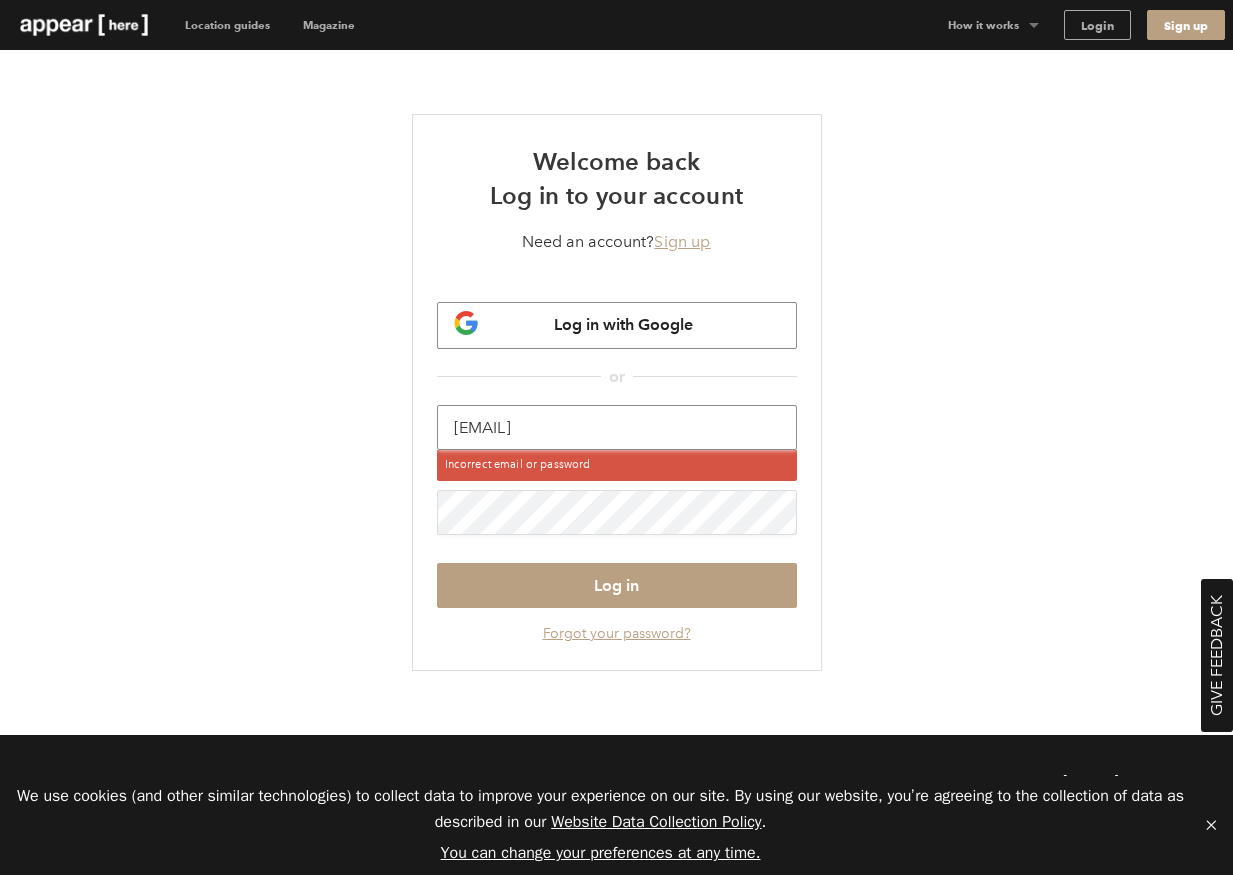 click on "jay@wingmanhq.co" at bounding box center (617, 427) 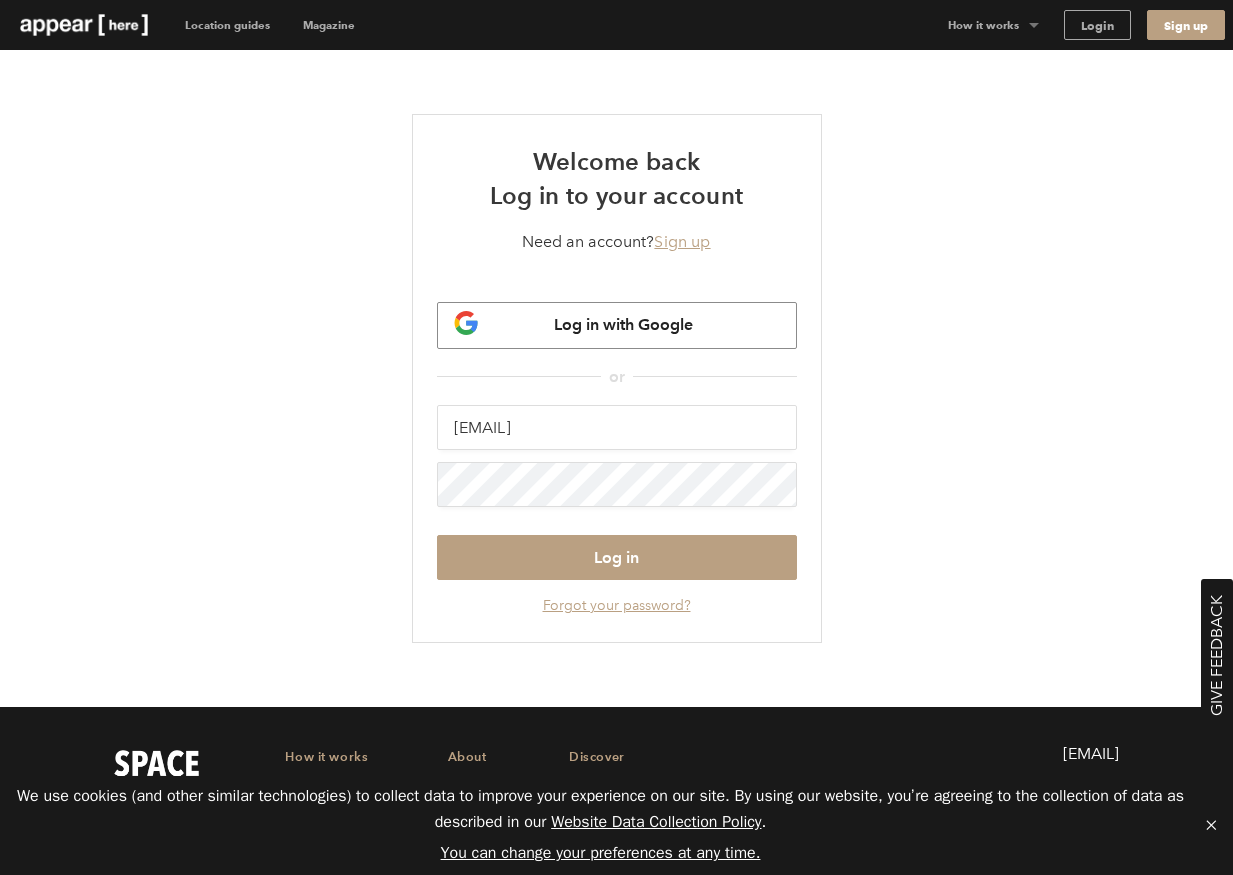drag, startPoint x: 597, startPoint y: 430, endPoint x: 491, endPoint y: 420, distance: 106.47065 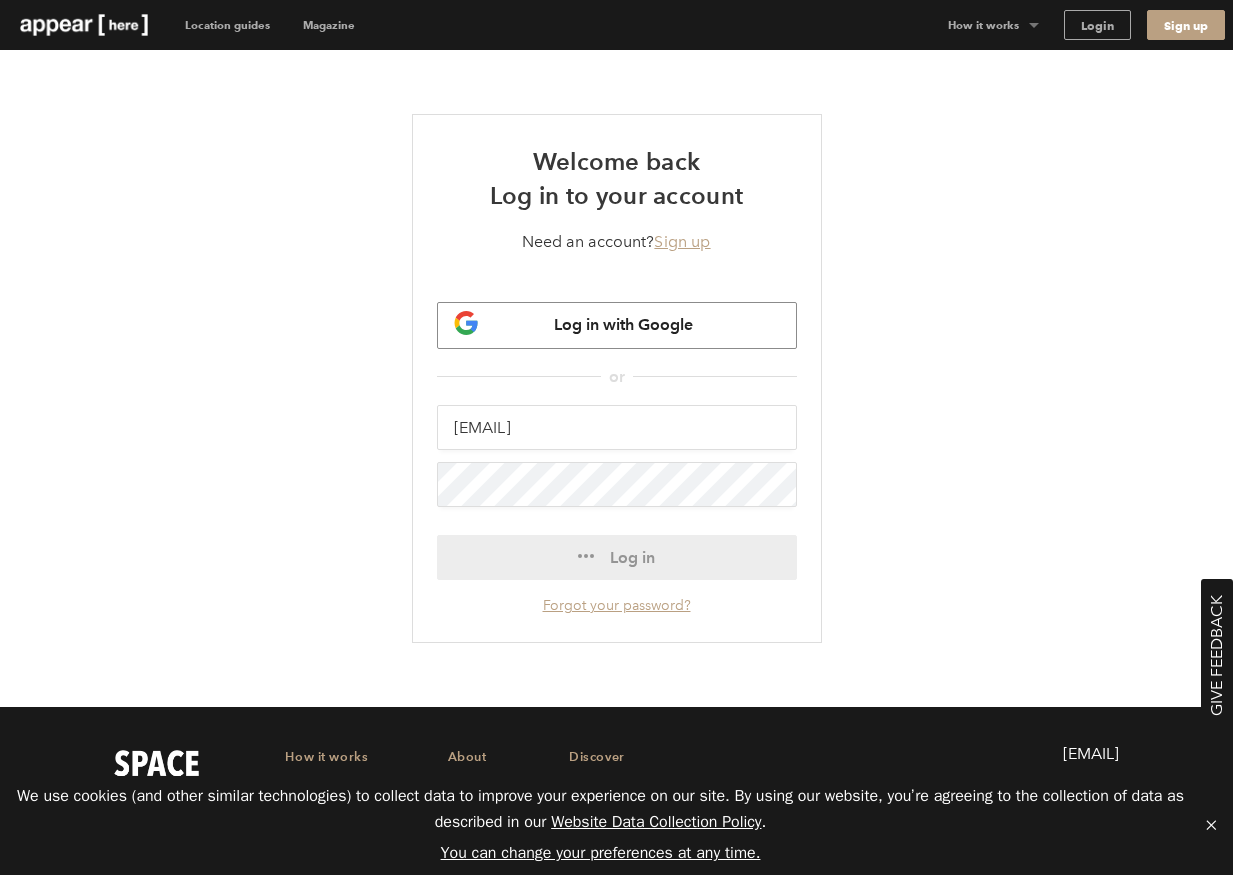click on "Welcome back Log in to your account Need an account?  Sign up Log in with Google or kaO+Pe2Xffgfr/4MdYn5L9f5rJtxCwBxcYdx0swPf9zK5SB+WoHiTHwbW2YEQFKsVKE3WbJrCqO6ldq+/PJsTw== / jay@collectivebikes.com Log in Forgot your password?" at bounding box center (616, 378) 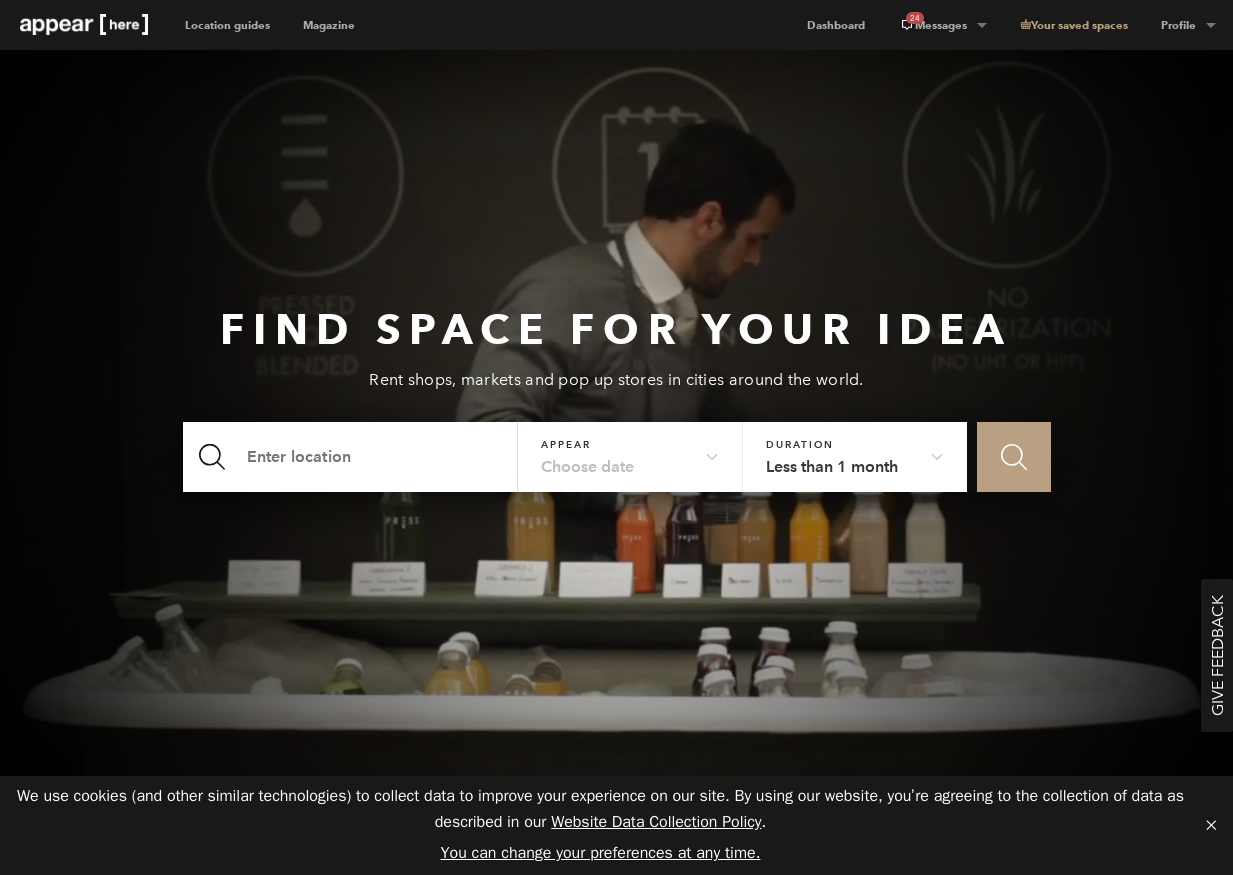 scroll, scrollTop: 0, scrollLeft: 0, axis: both 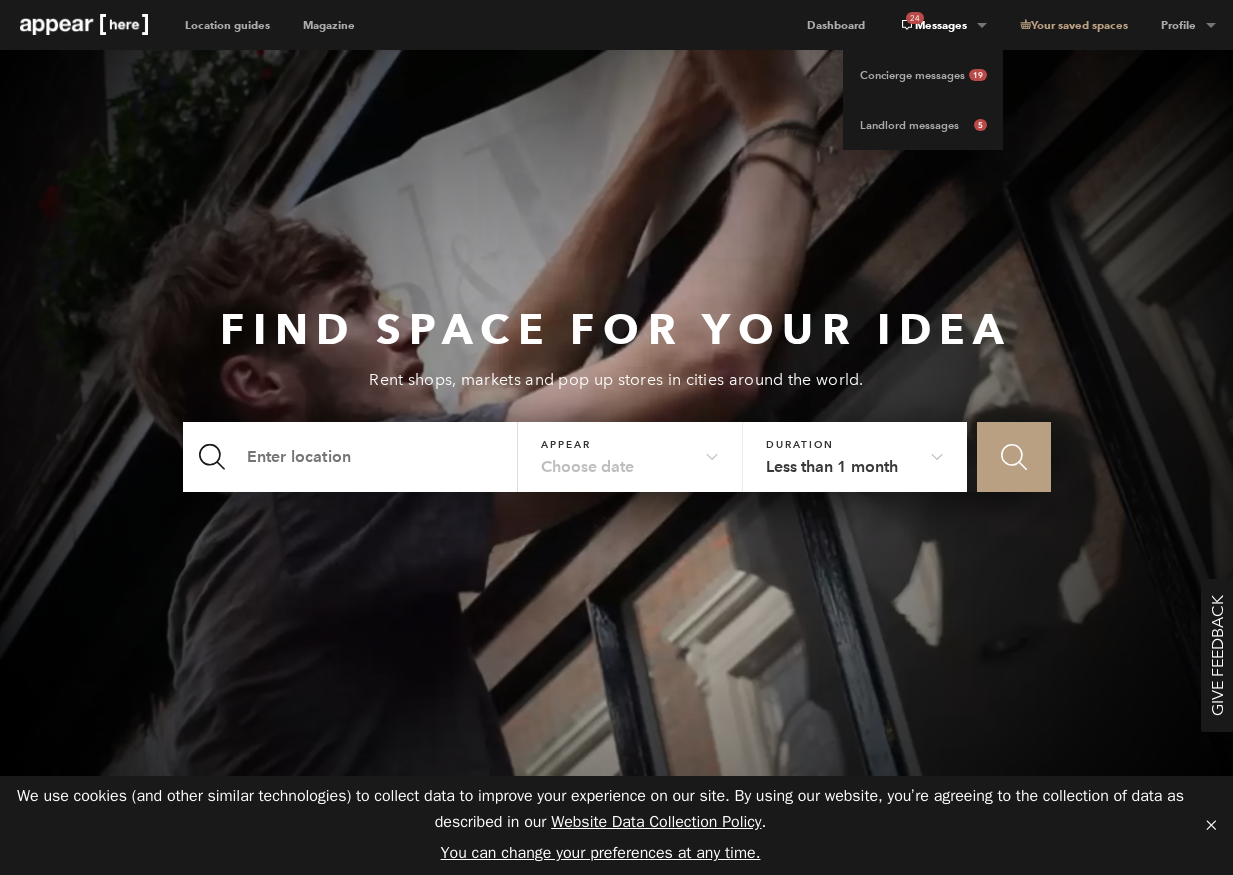 click on "24
Messages" at bounding box center (942, 25) 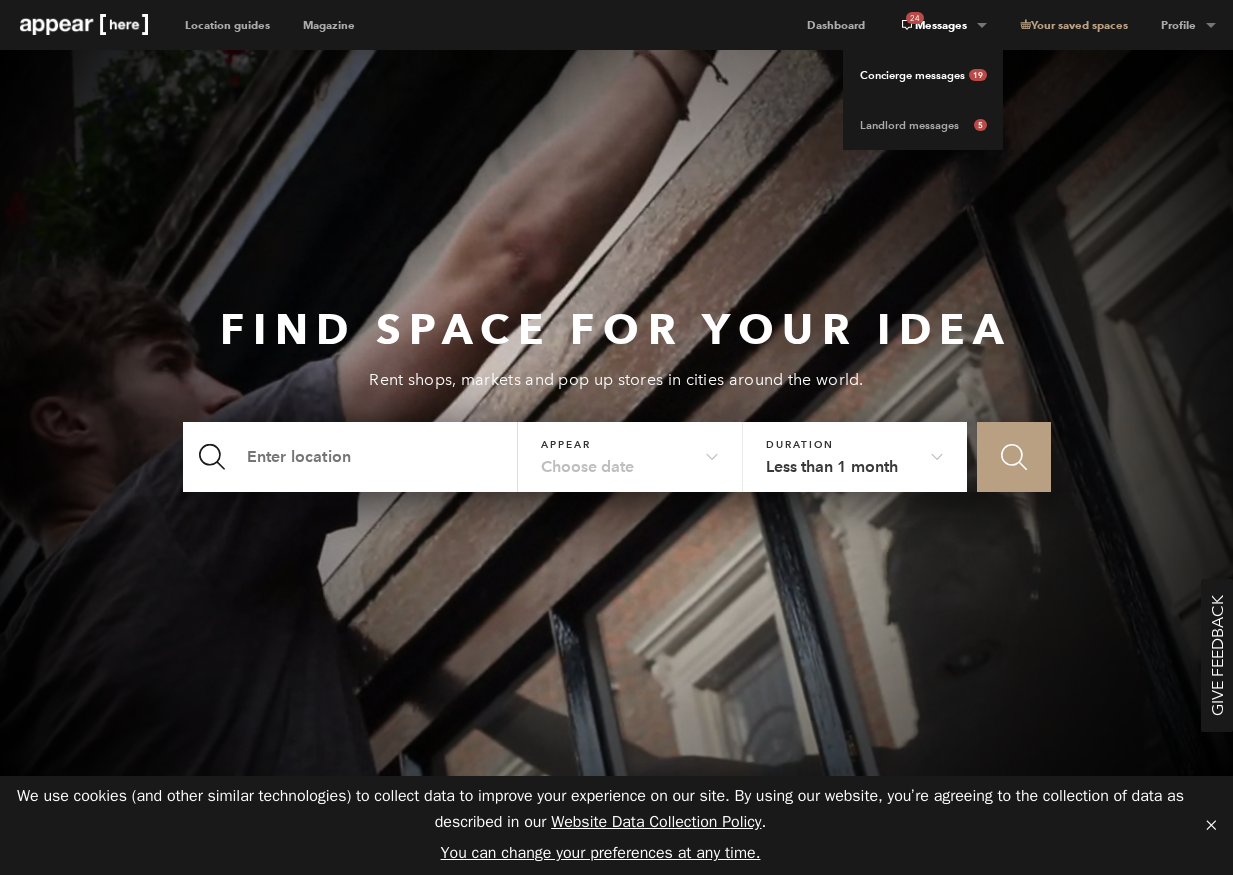 click on "Concierge messages
19" at bounding box center [923, 75] 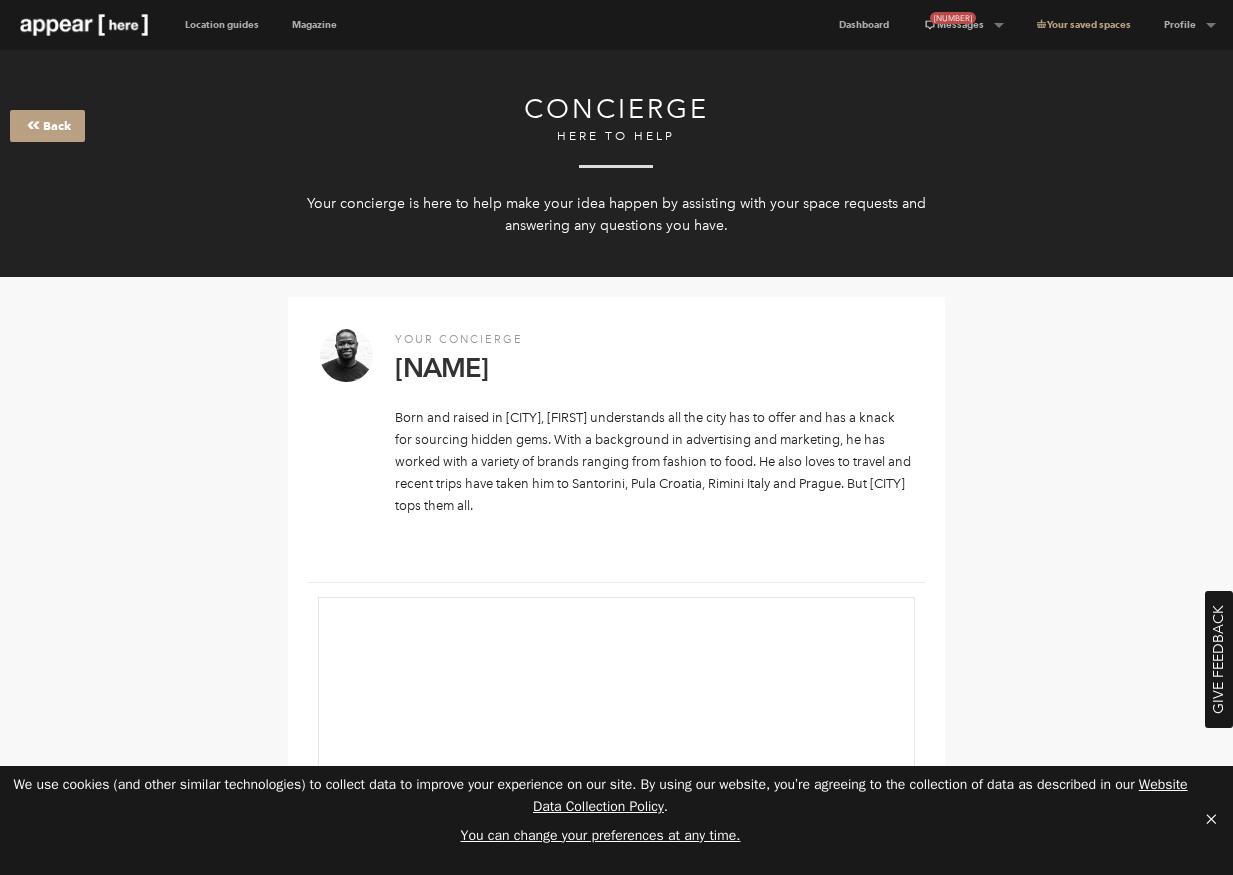 scroll, scrollTop: 0, scrollLeft: 0, axis: both 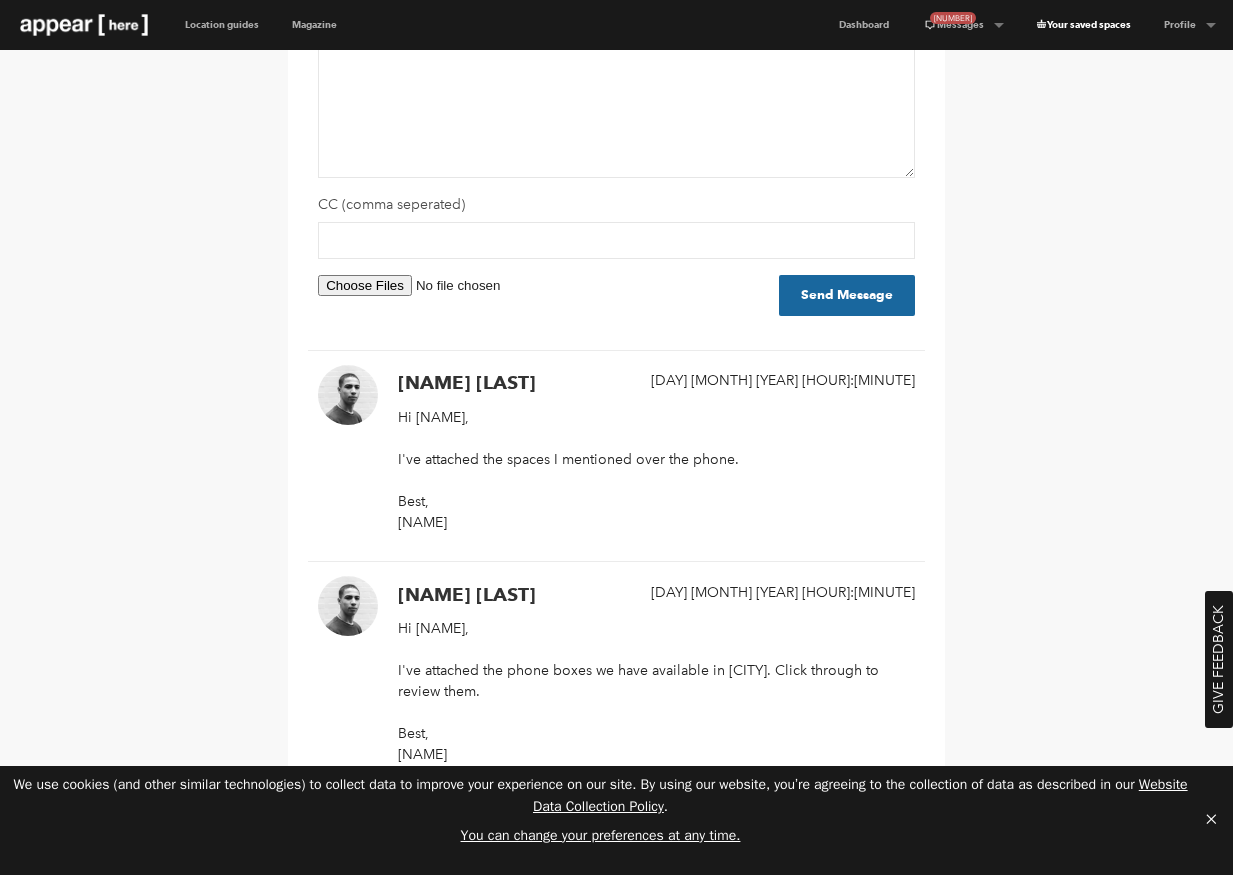 click on "Your saved spaces" at bounding box center [1083, 25] 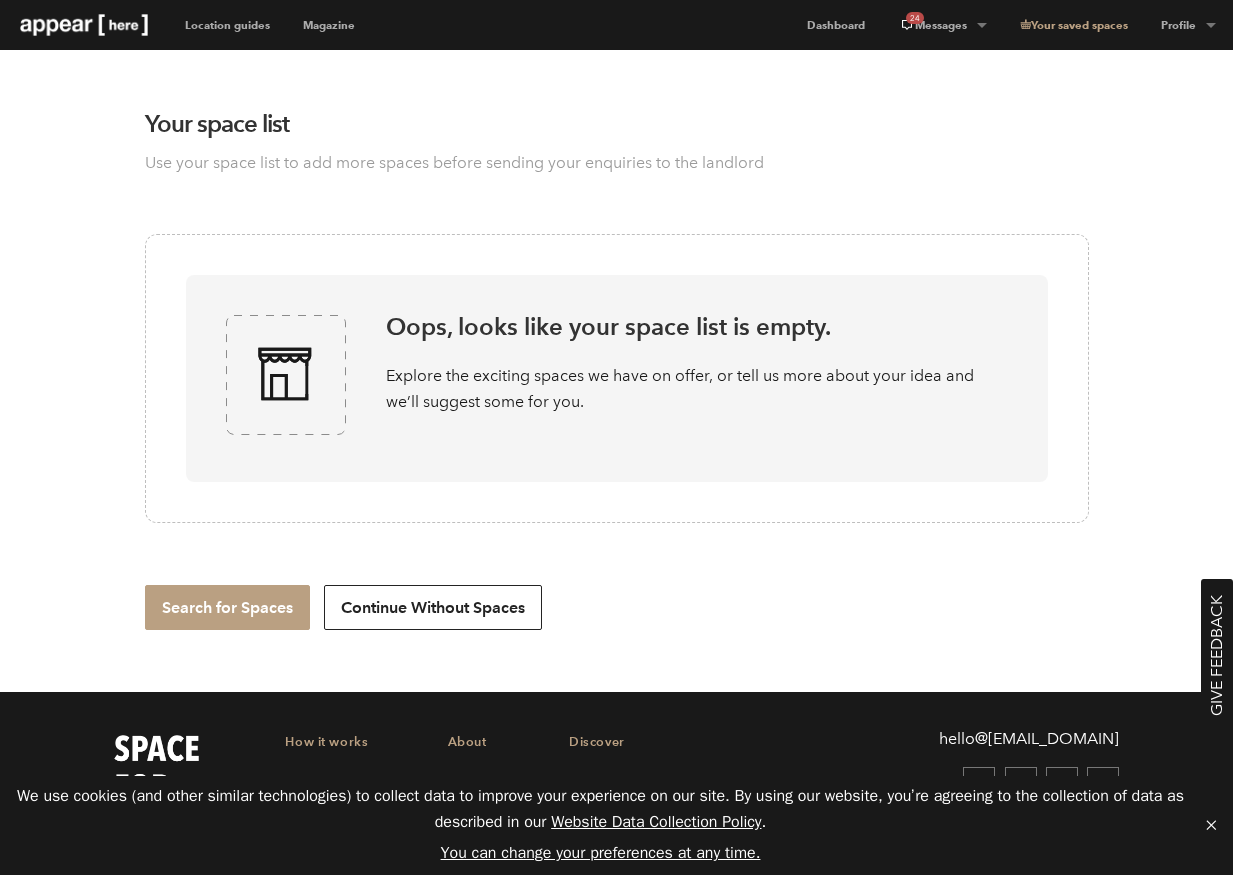 scroll, scrollTop: 0, scrollLeft: 0, axis: both 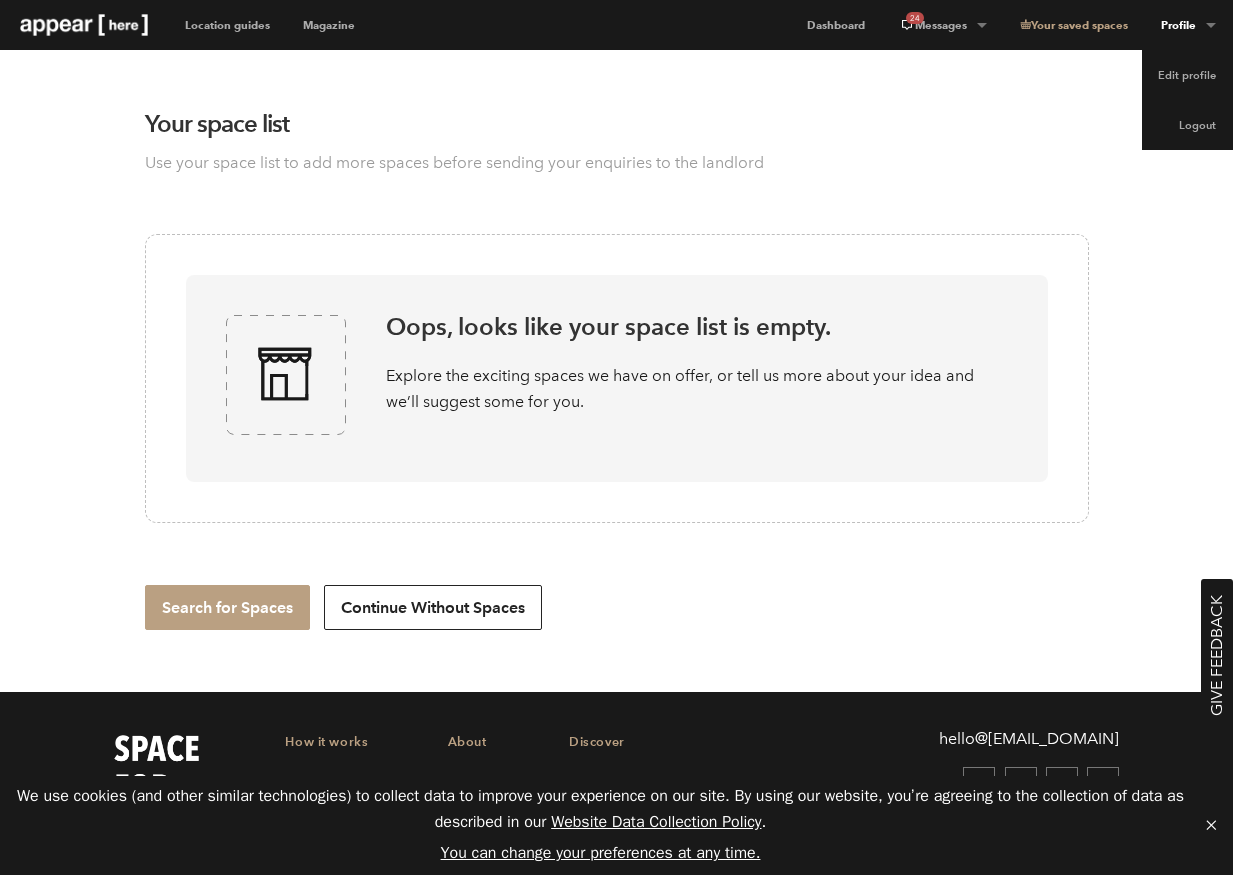 click on "Profile" at bounding box center (942, 25) 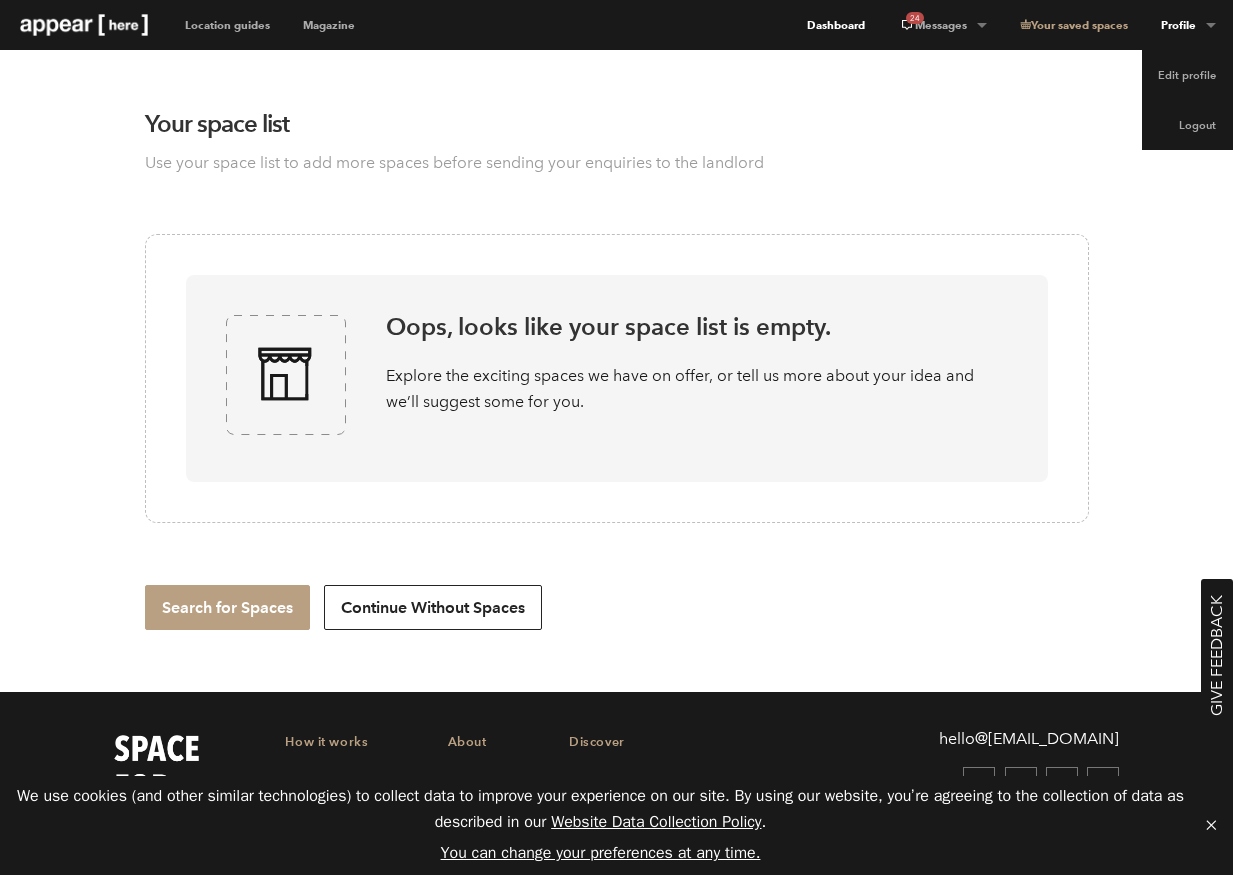 click on "Dashboard" at bounding box center (836, 25) 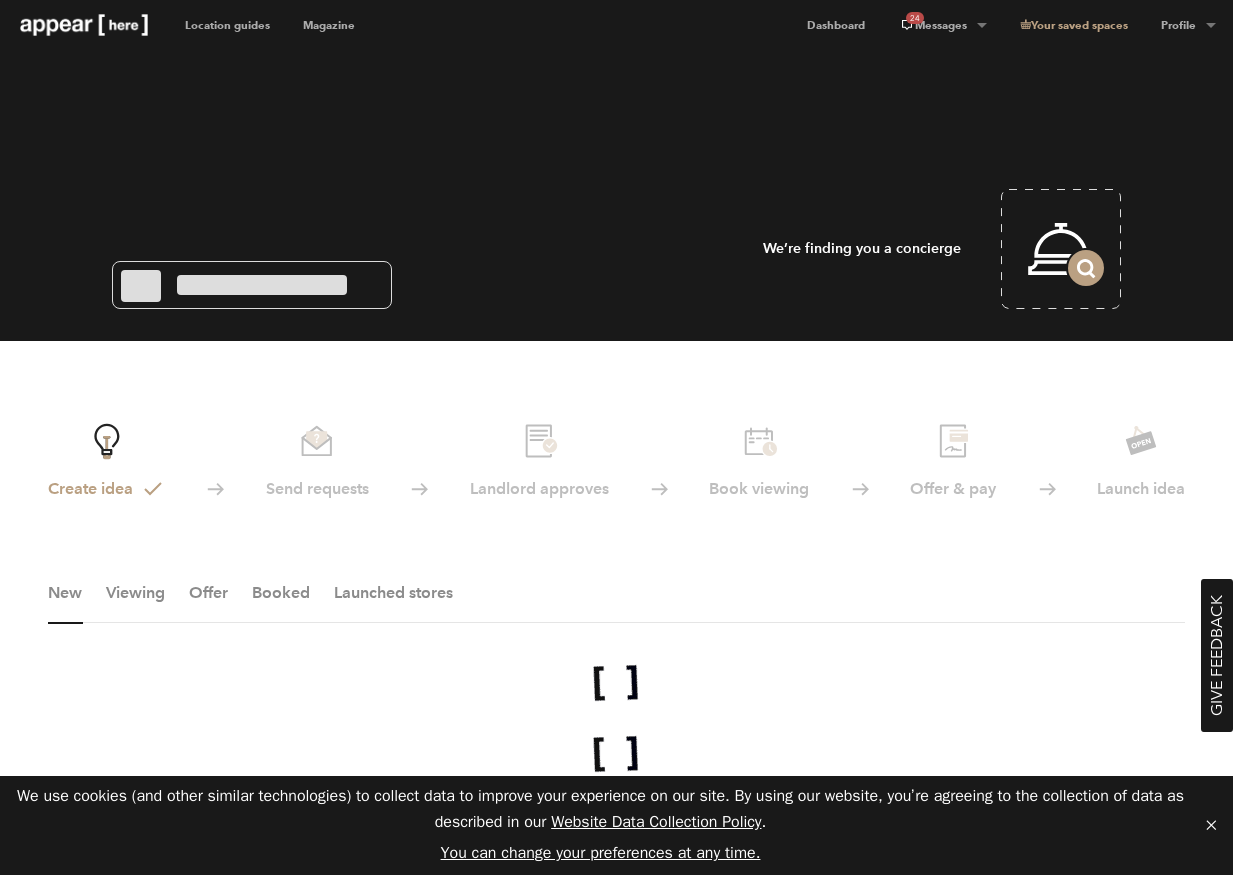 scroll, scrollTop: 0, scrollLeft: 0, axis: both 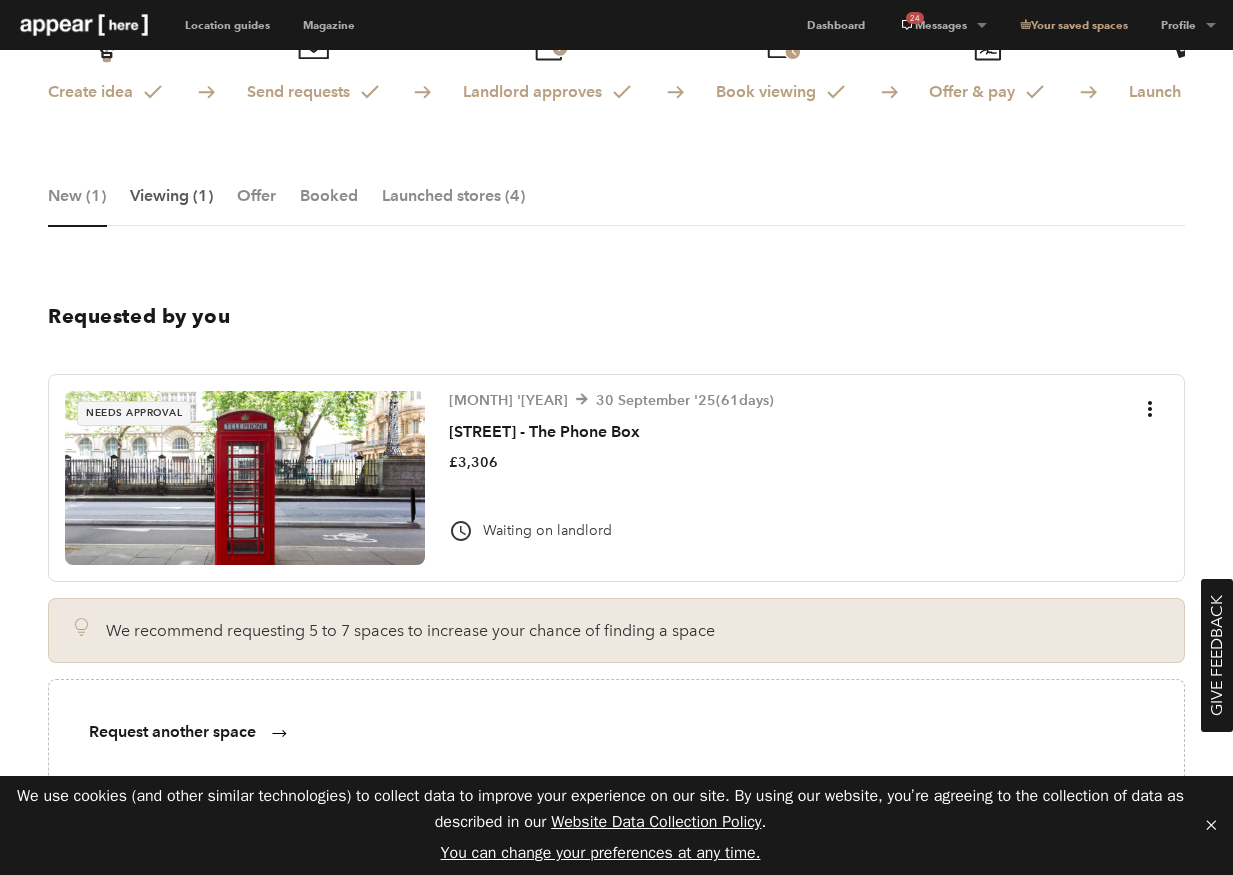click on "Viewing   (1)" at bounding box center [171, 206] 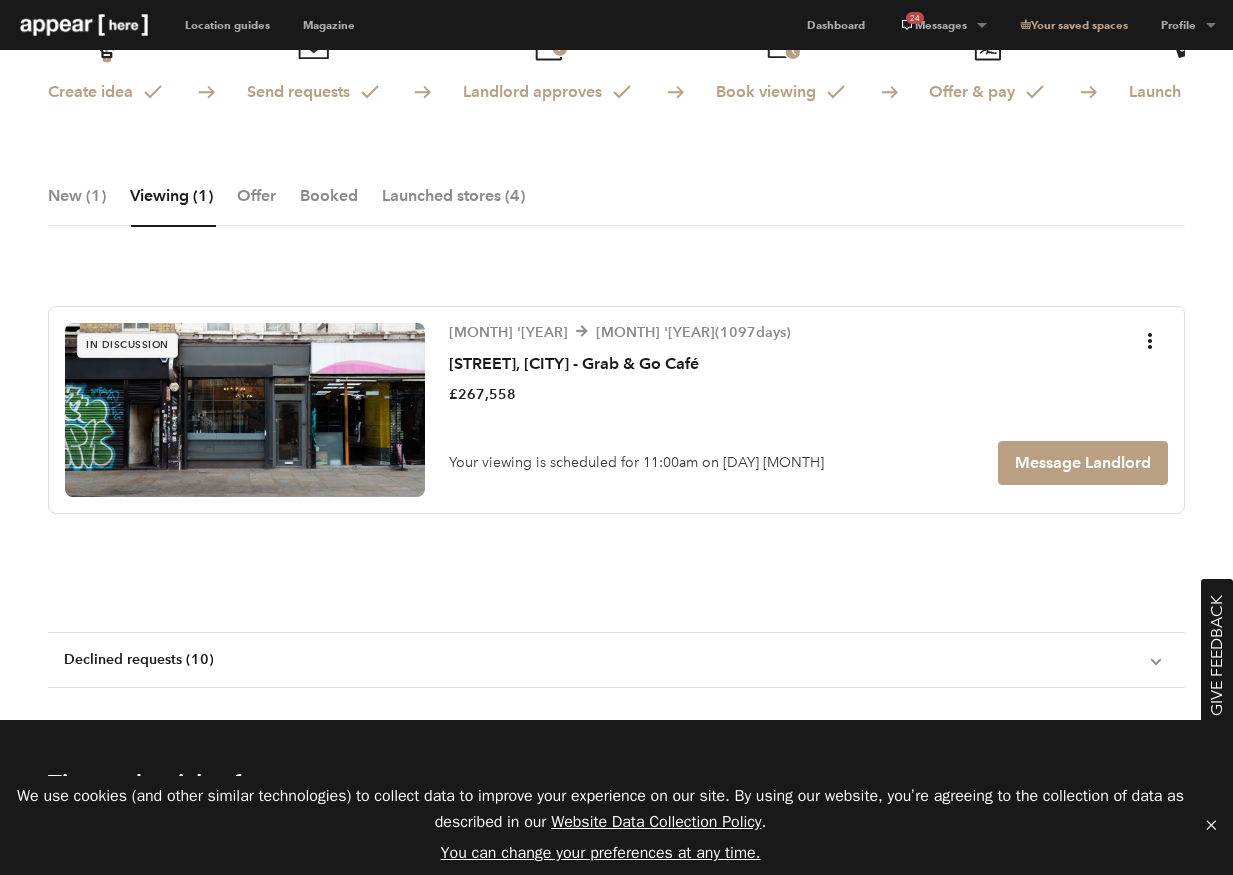 click on "Bethnal Green Road, Shoreditch - Grab & Go Café" at bounding box center [620, 364] 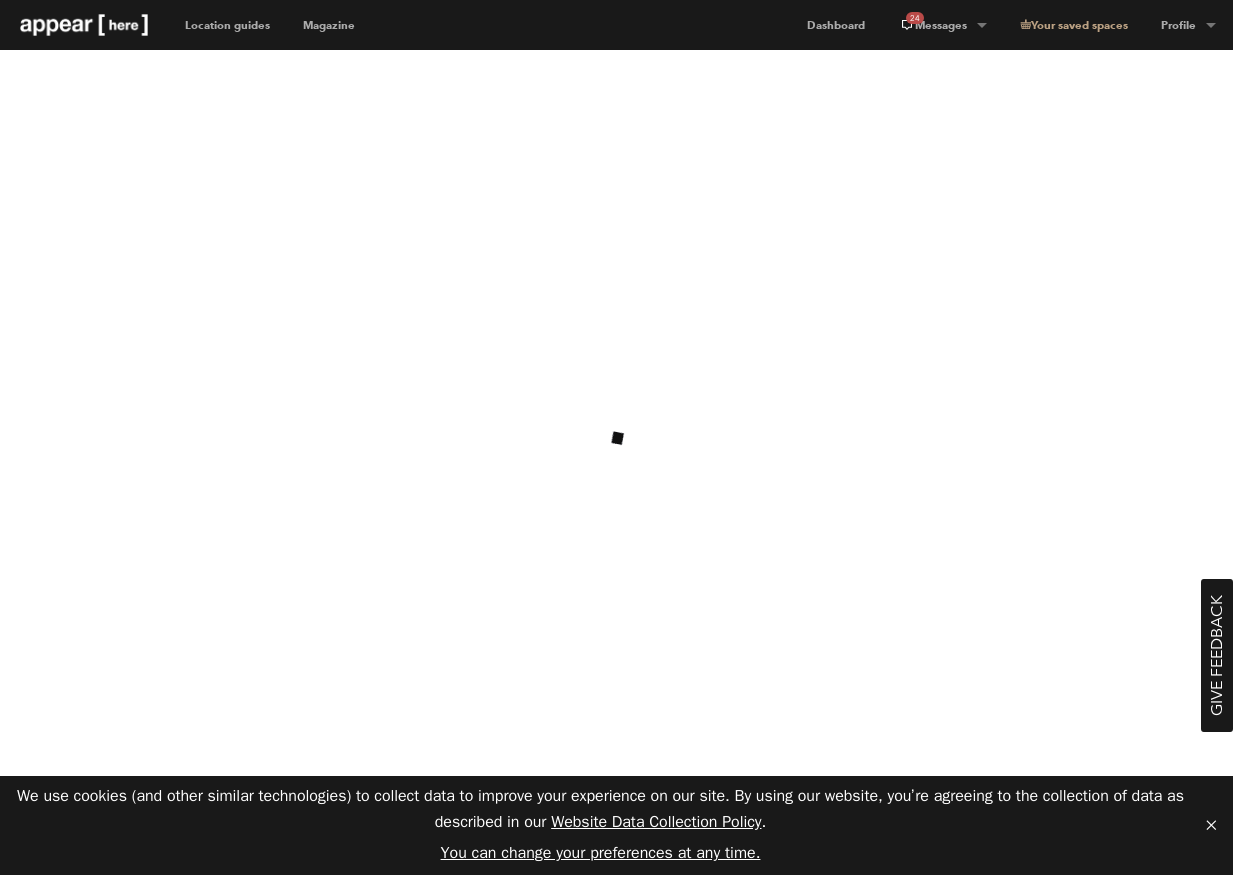 scroll, scrollTop: 0, scrollLeft: 0, axis: both 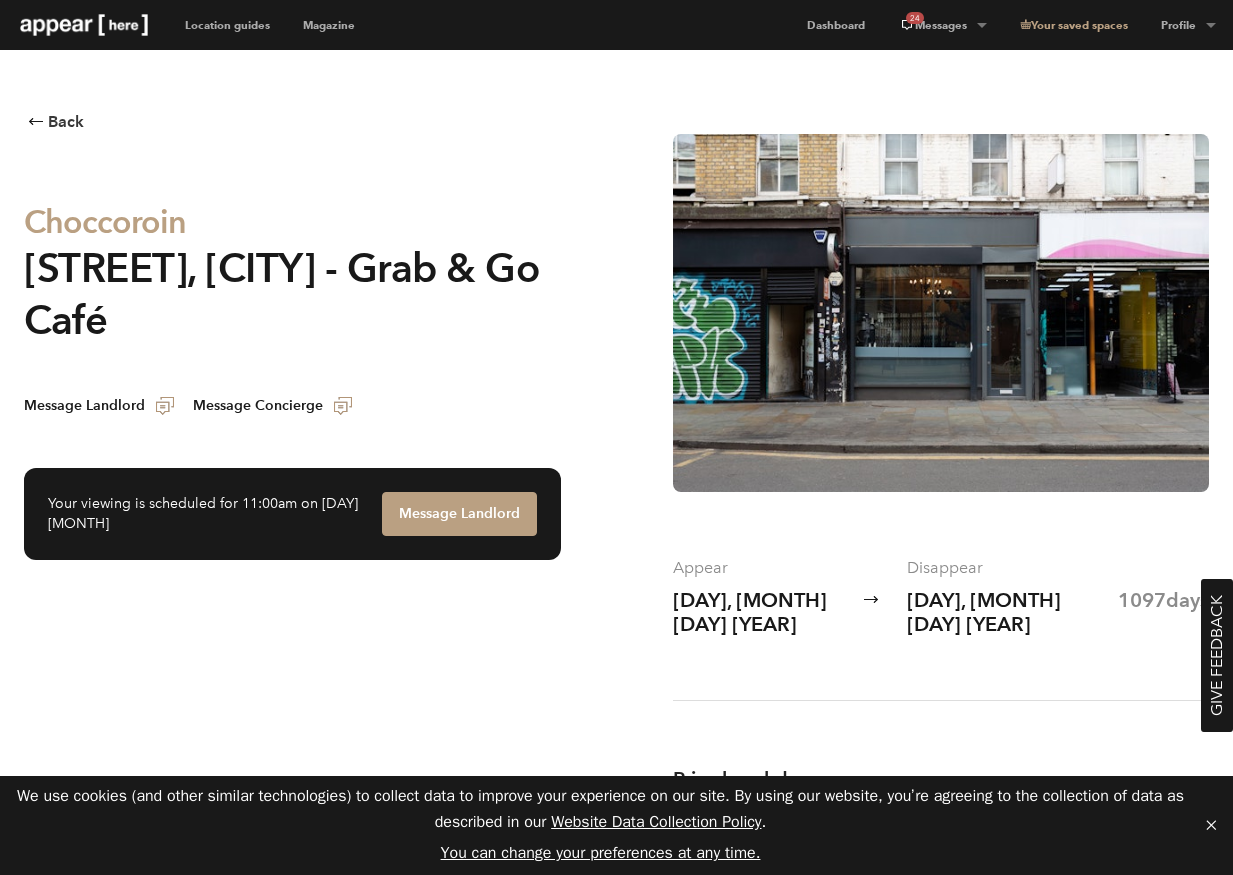 click on "Bethnal Green Road, Shoreditch - Grab & Go Café" at bounding box center (292, 294) 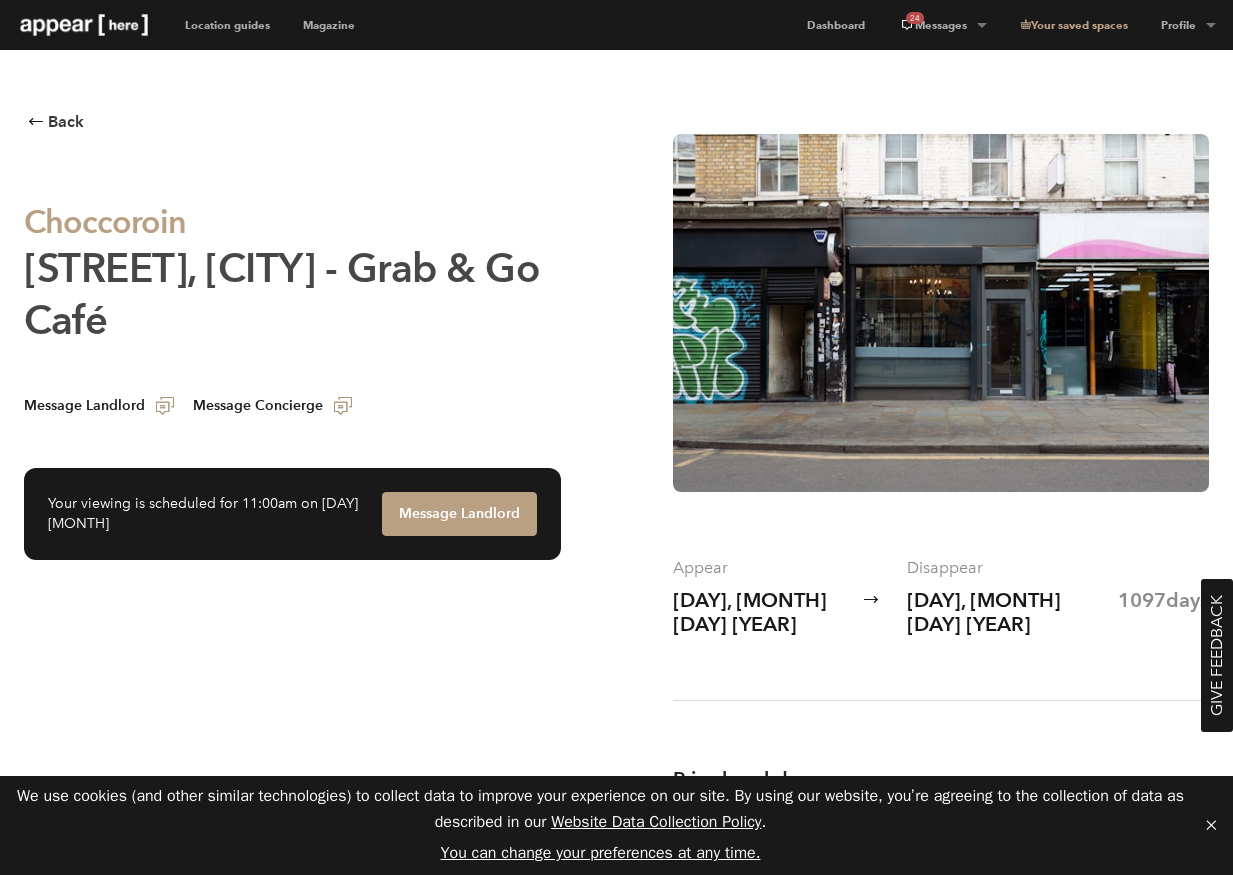 click on "Bethnal Green Road, Shoreditch - Grab & Go Café" at bounding box center (281, 294) 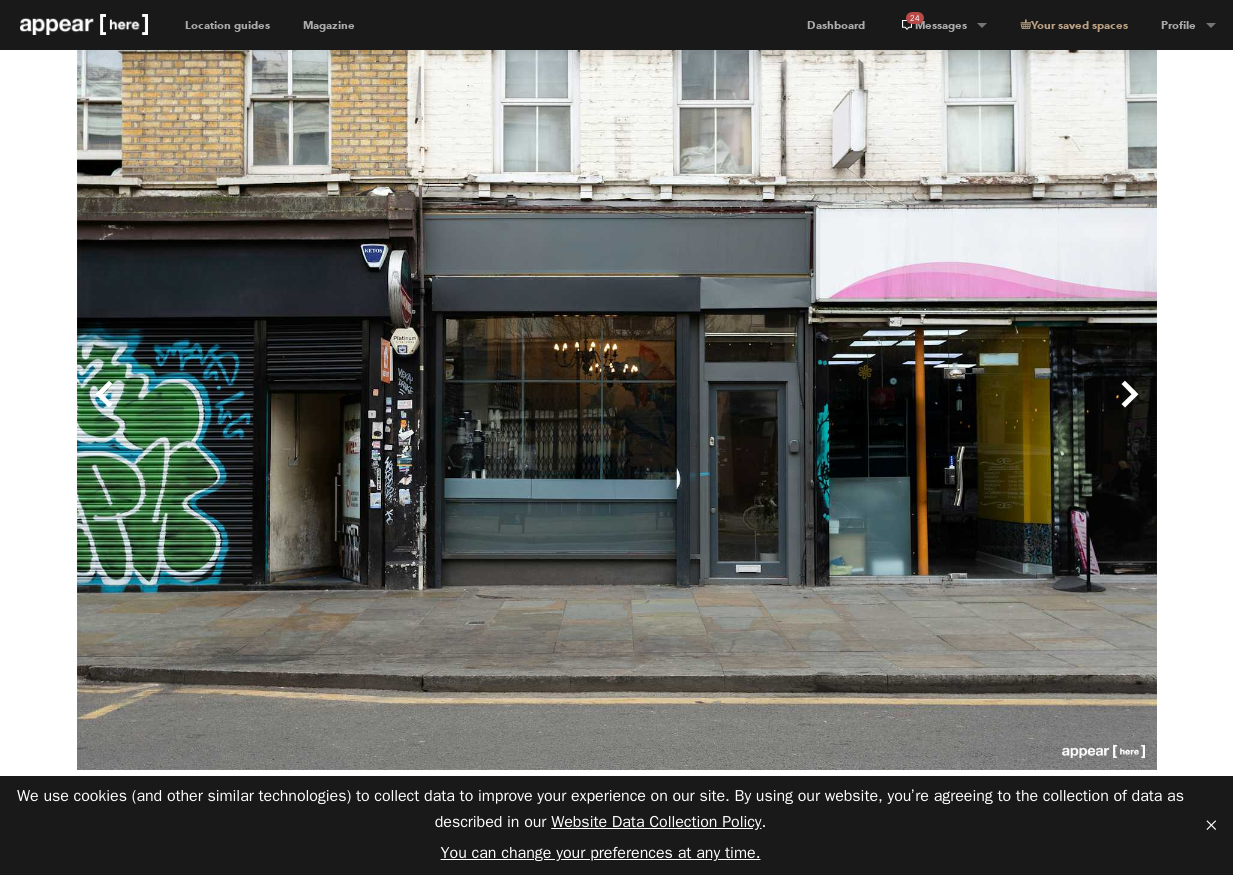 scroll, scrollTop: 0, scrollLeft: 0, axis: both 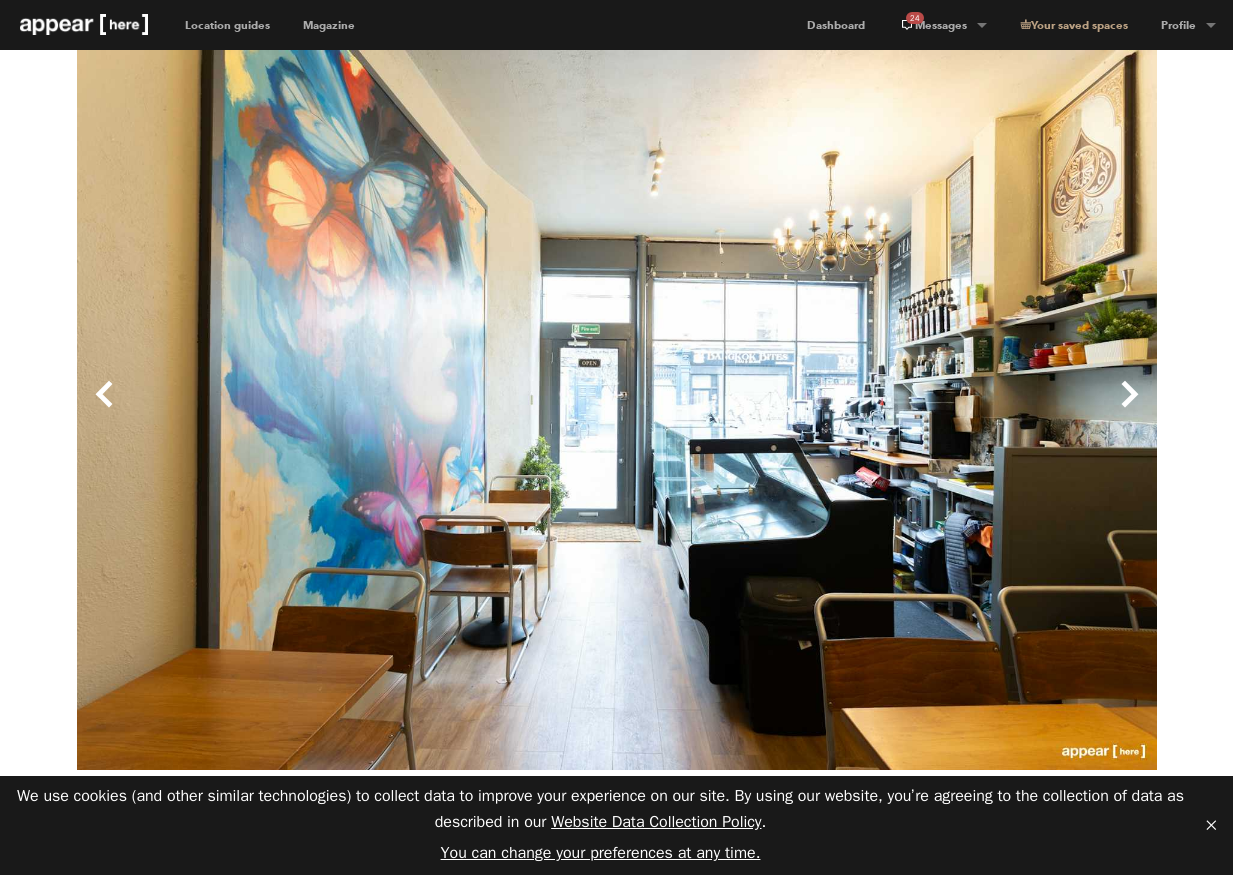 click on "Next" at bounding box center (887, 410) 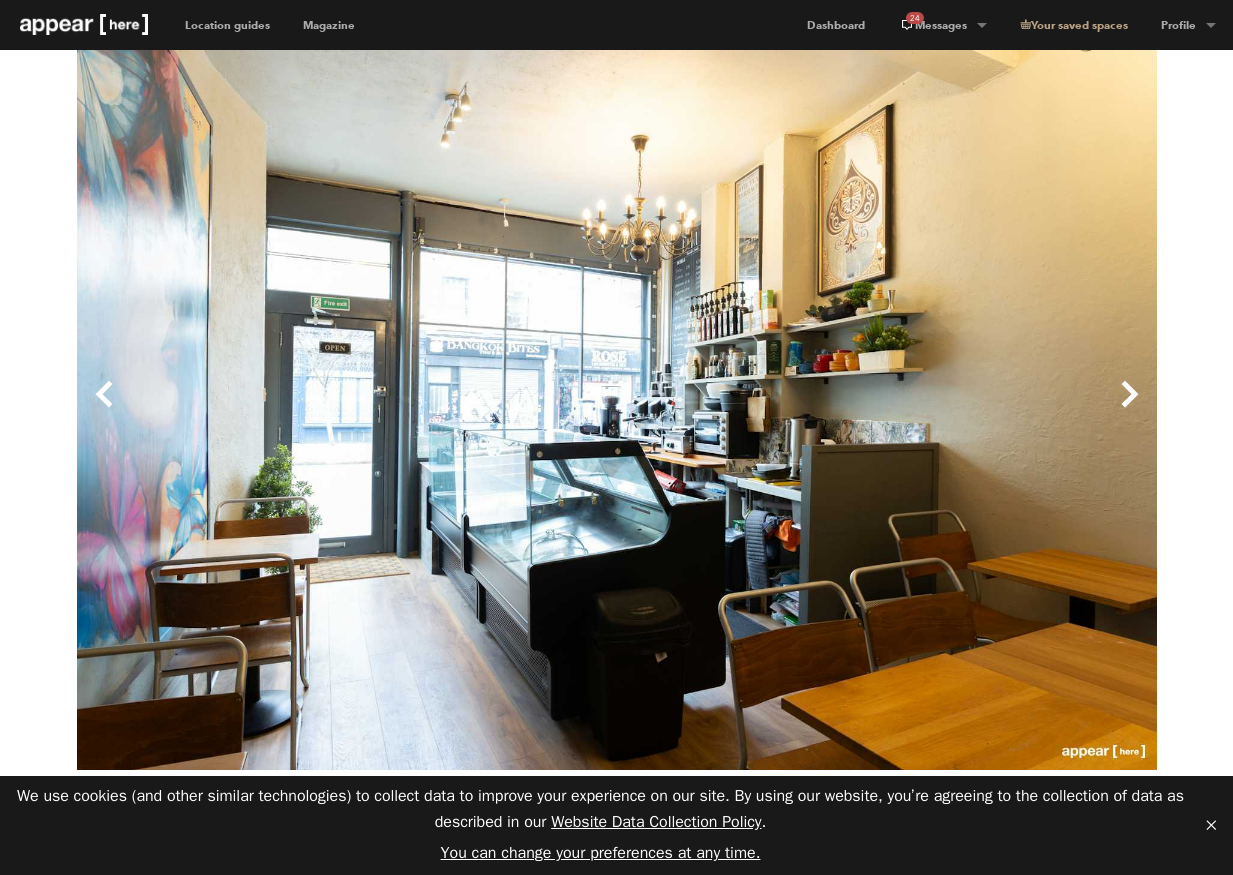 click on "Next" at bounding box center (887, 410) 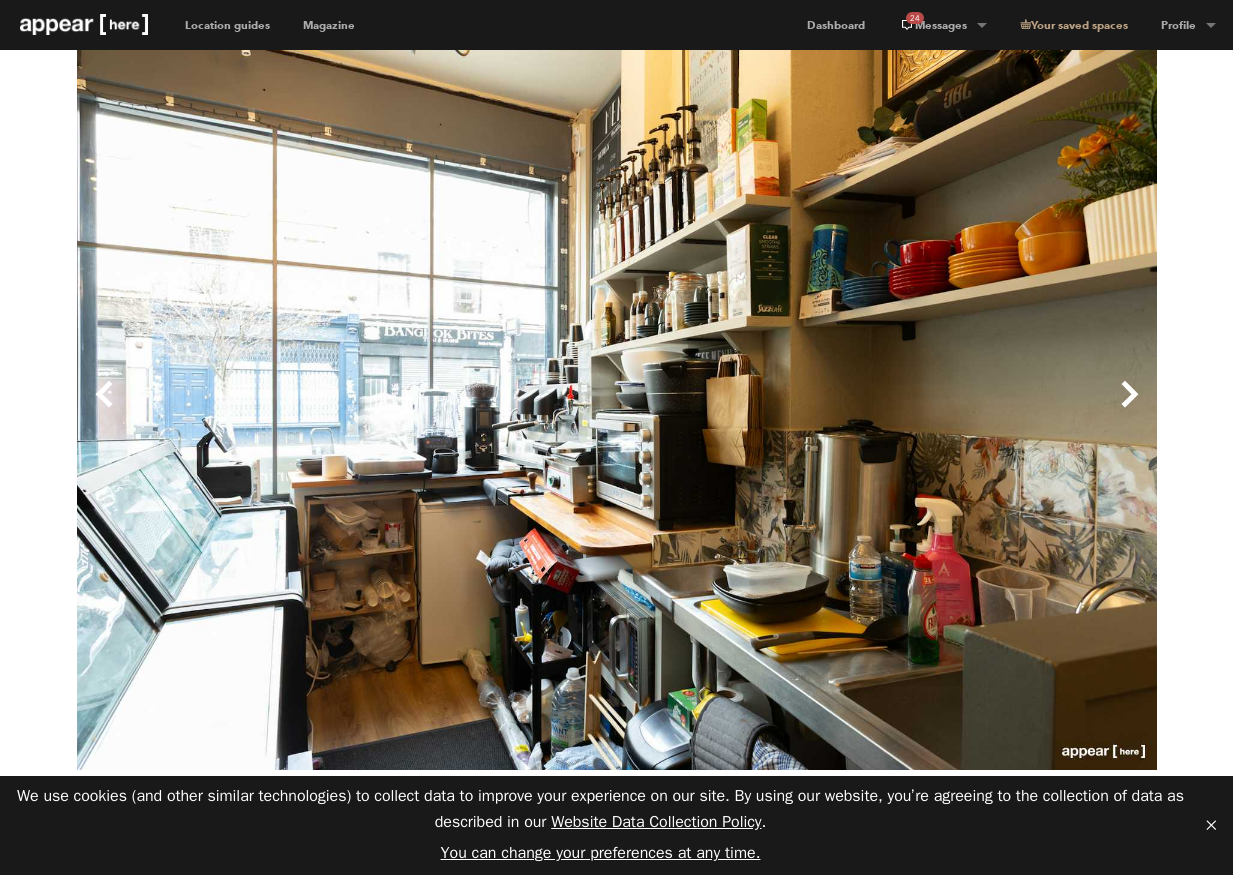click on "Next" at bounding box center (887, 410) 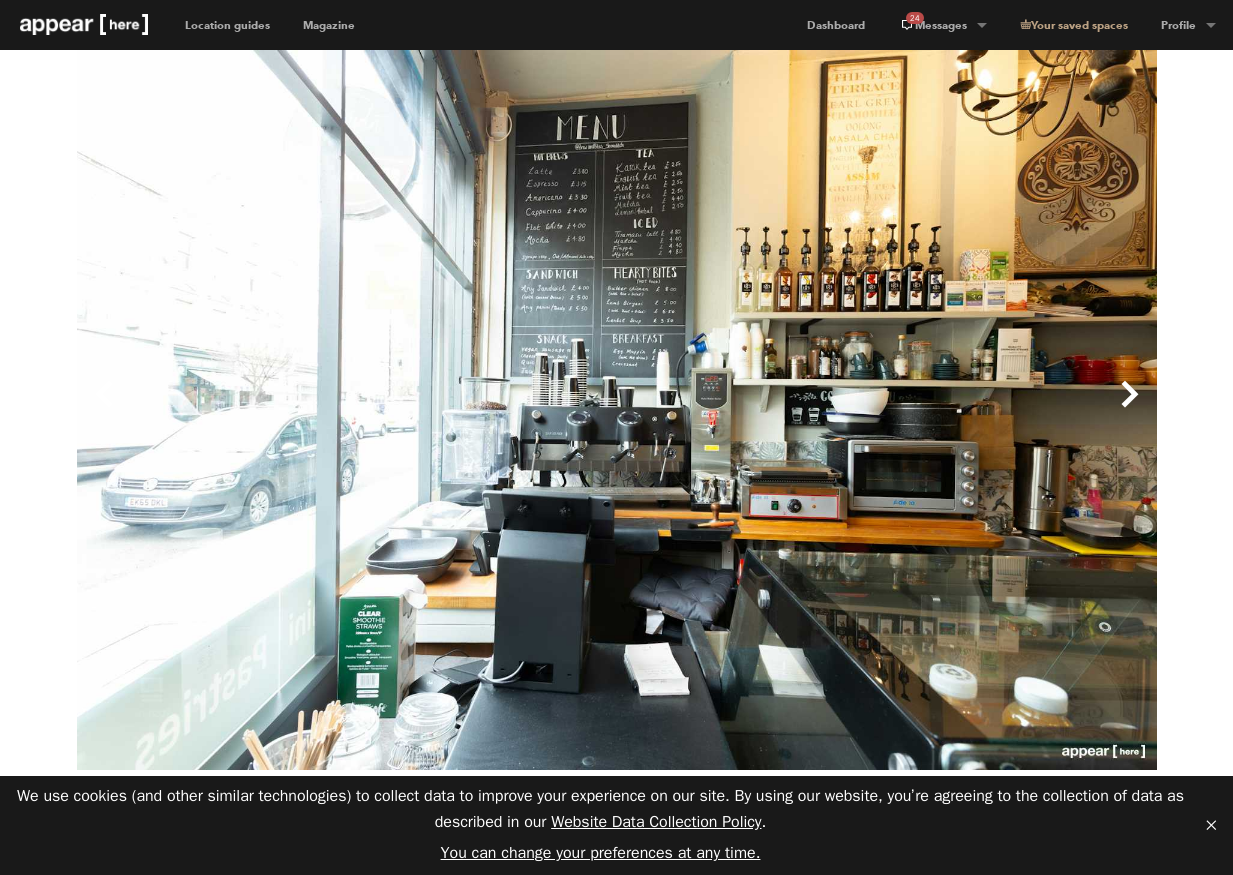 click on "Next" at bounding box center (887, 410) 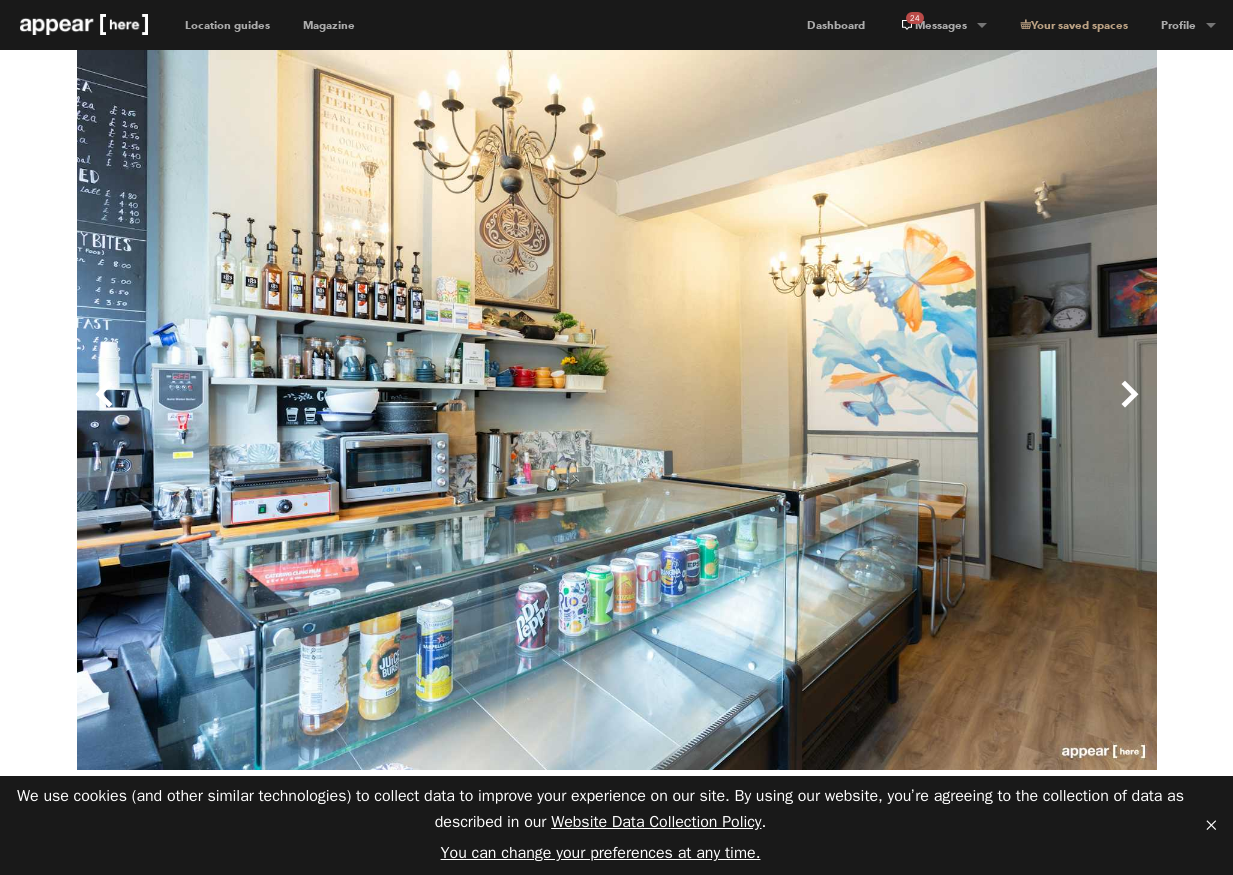 click on "Next" at bounding box center [887, 410] 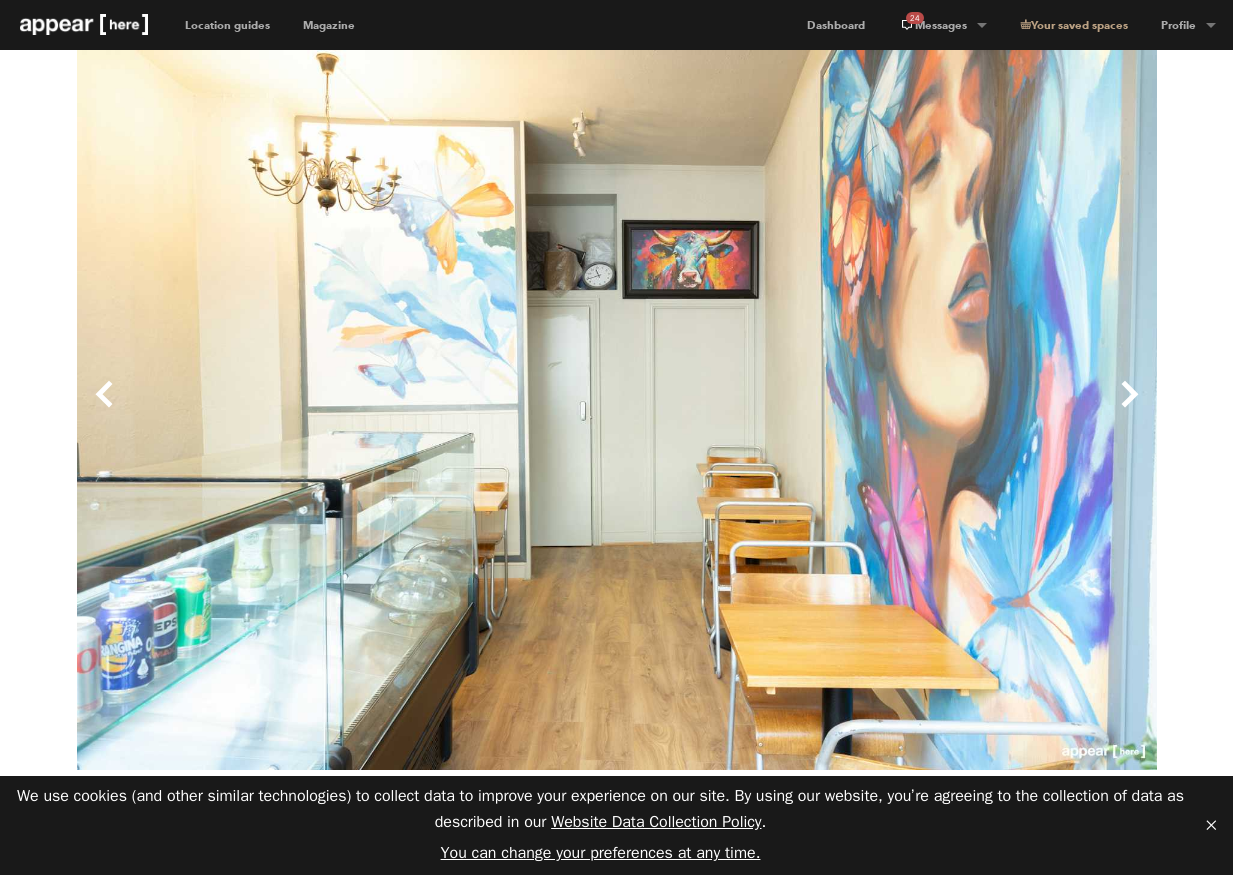 click on "Next" at bounding box center (887, 410) 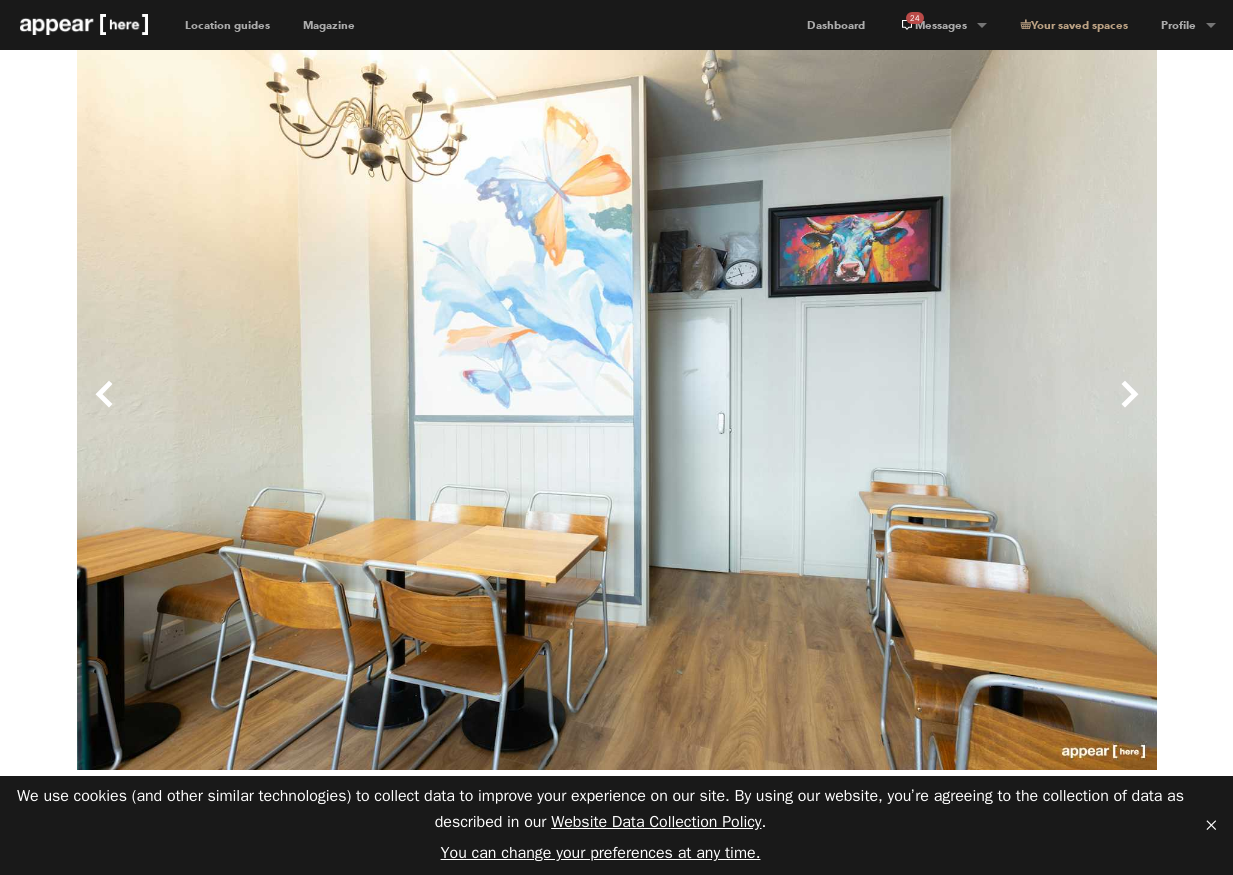 click on "Next" at bounding box center [887, 410] 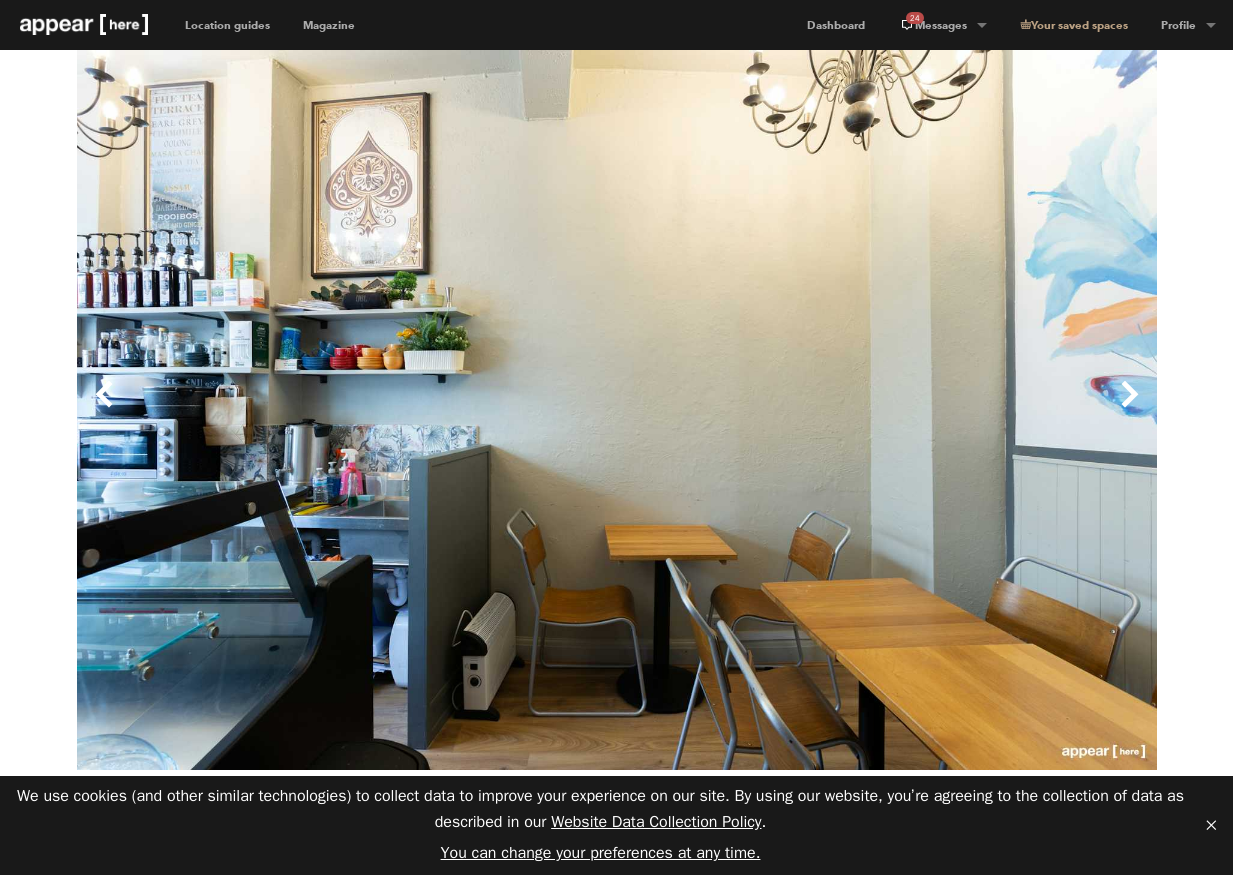 click on "Next" at bounding box center (887, 410) 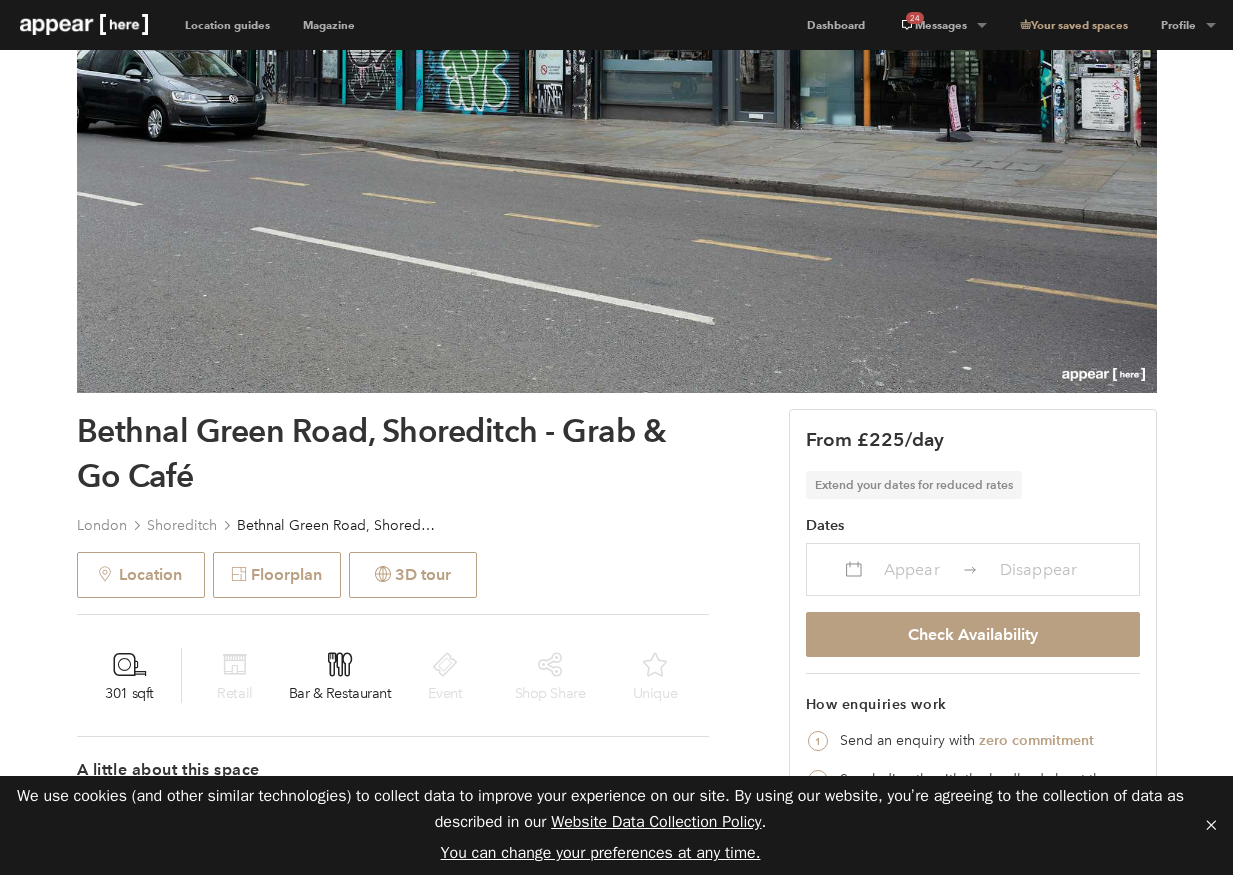 scroll, scrollTop: 378, scrollLeft: 0, axis: vertical 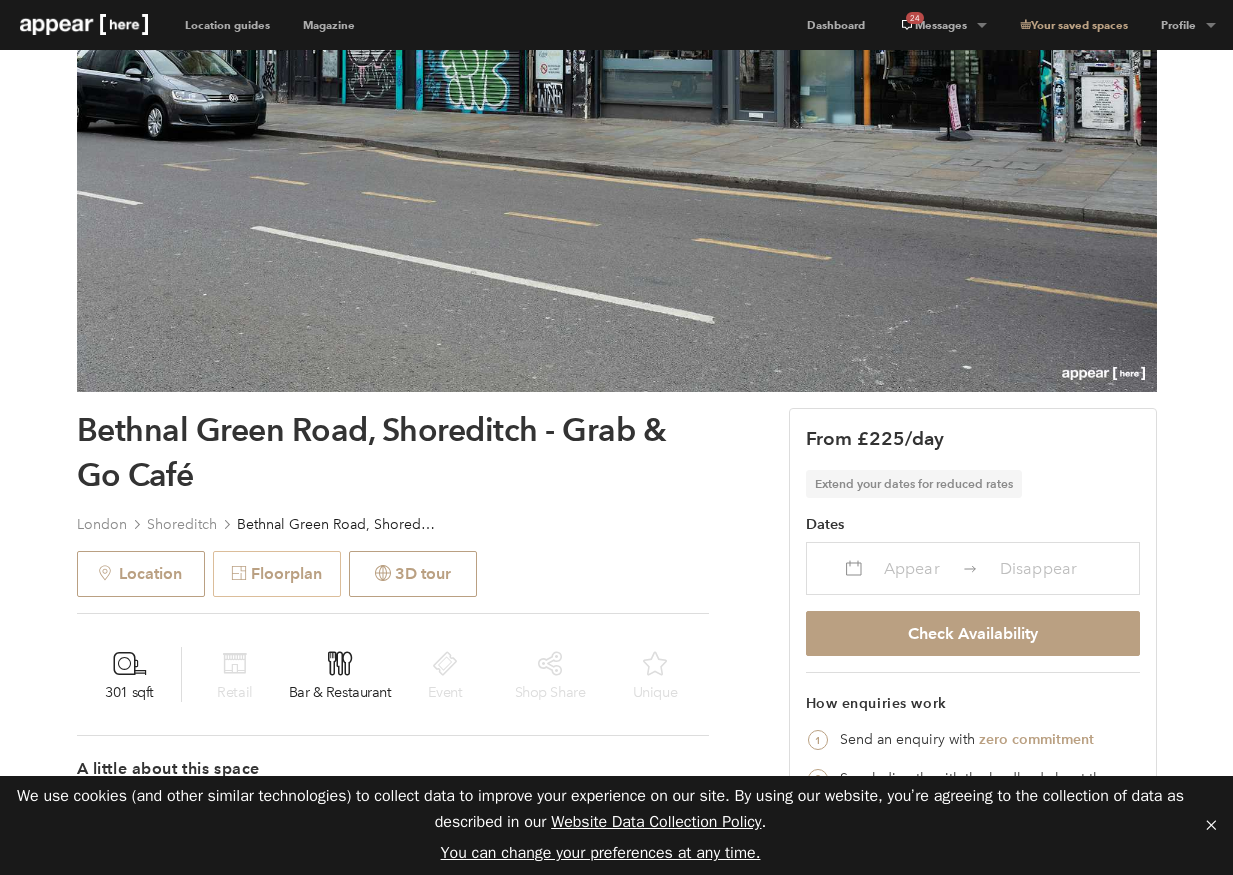 click on "Floorplan" at bounding box center (277, 574) 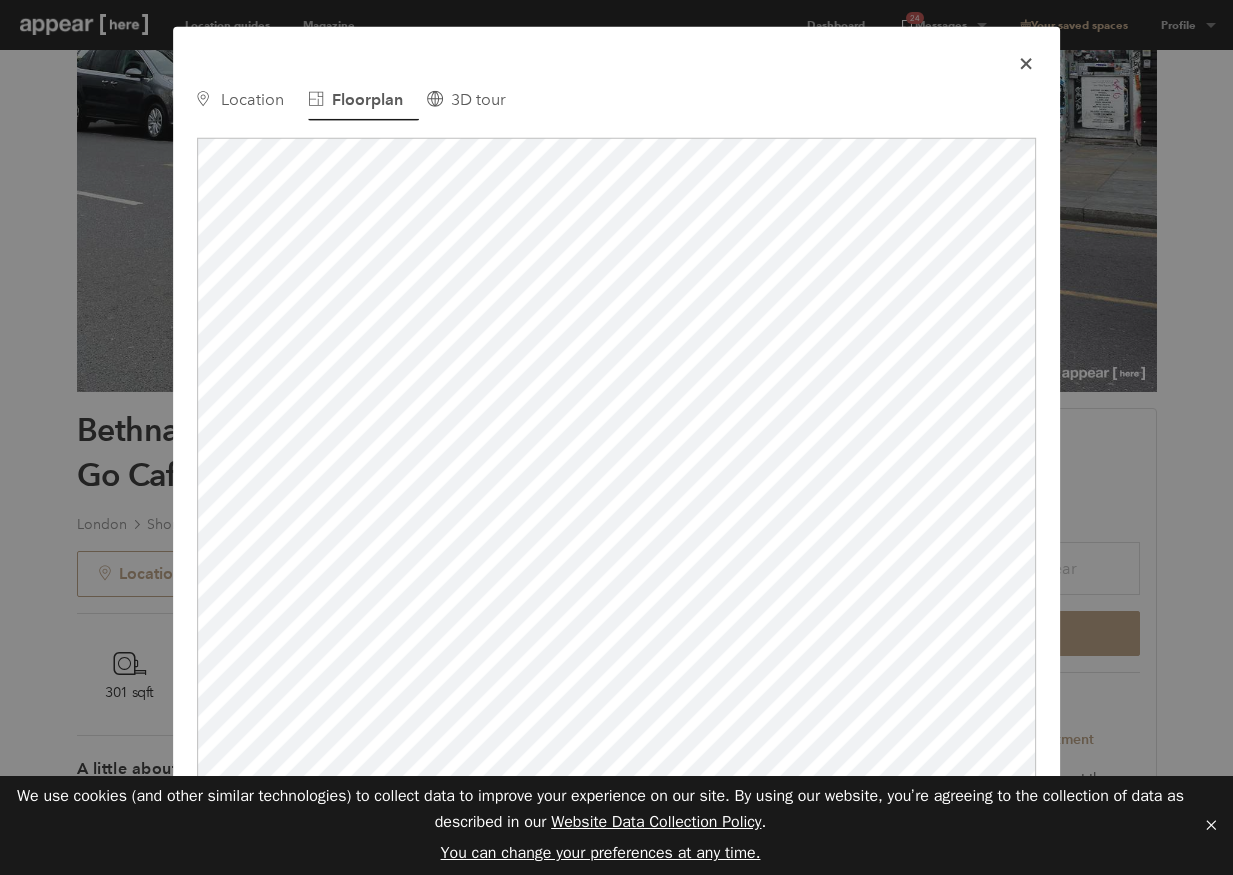 scroll, scrollTop: 0, scrollLeft: 0, axis: both 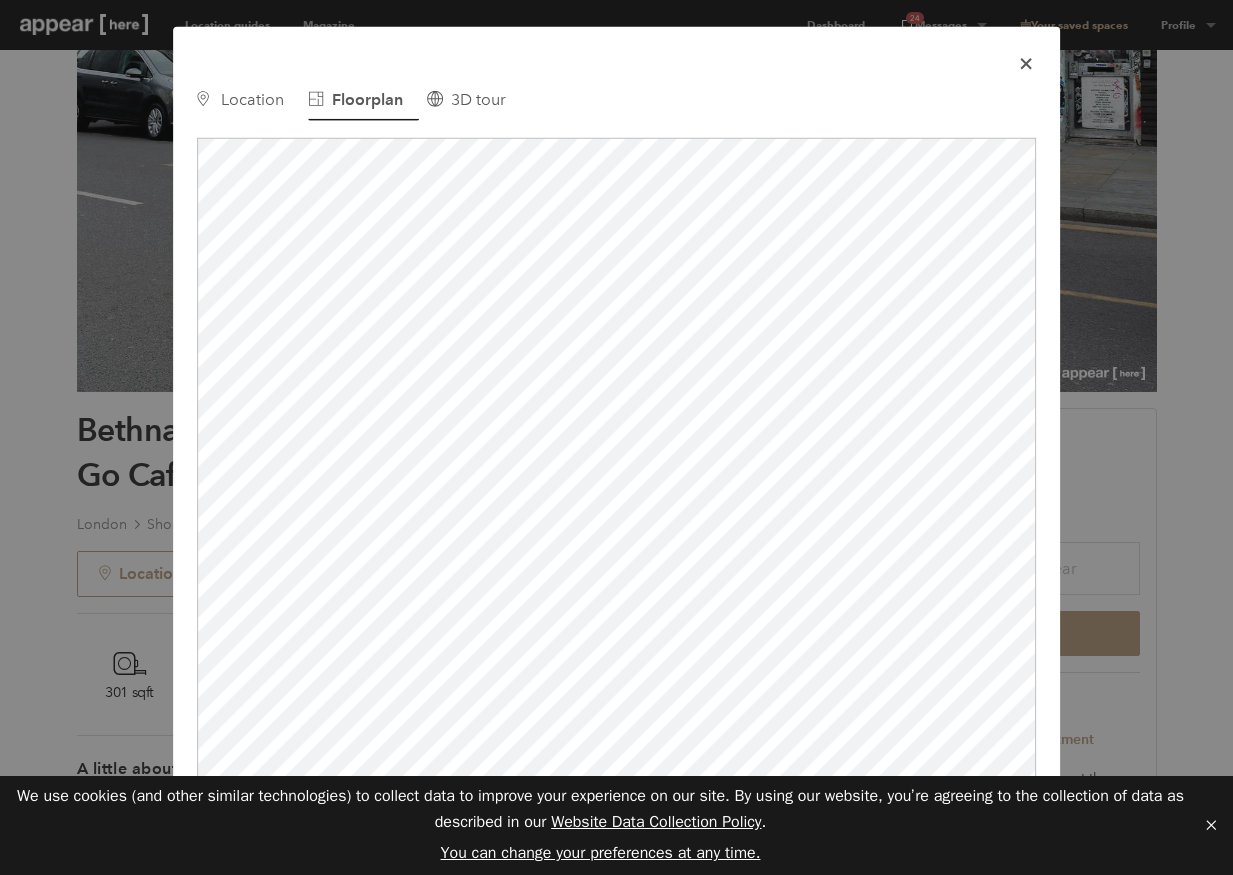 click on "icon-x" at bounding box center [1026, 61] 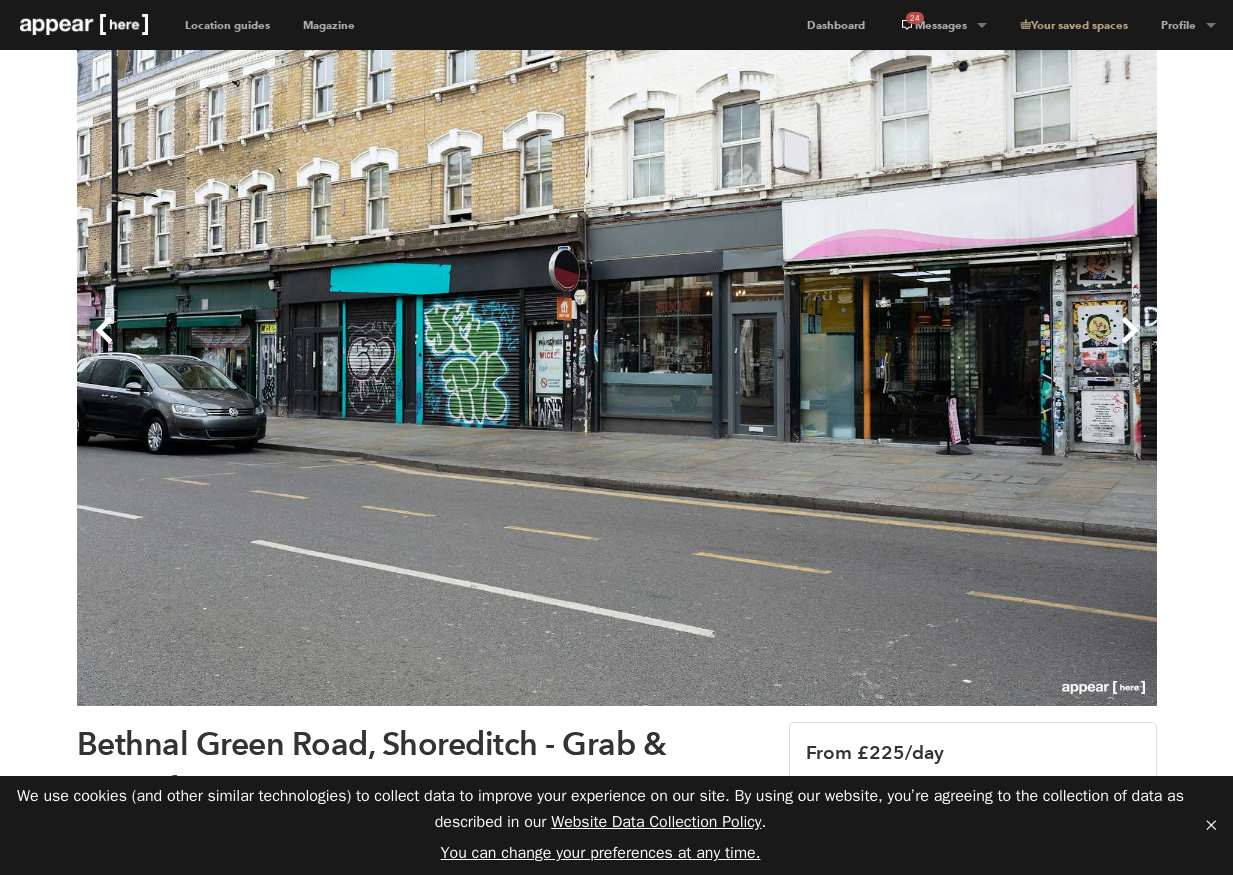 scroll, scrollTop: 85, scrollLeft: 0, axis: vertical 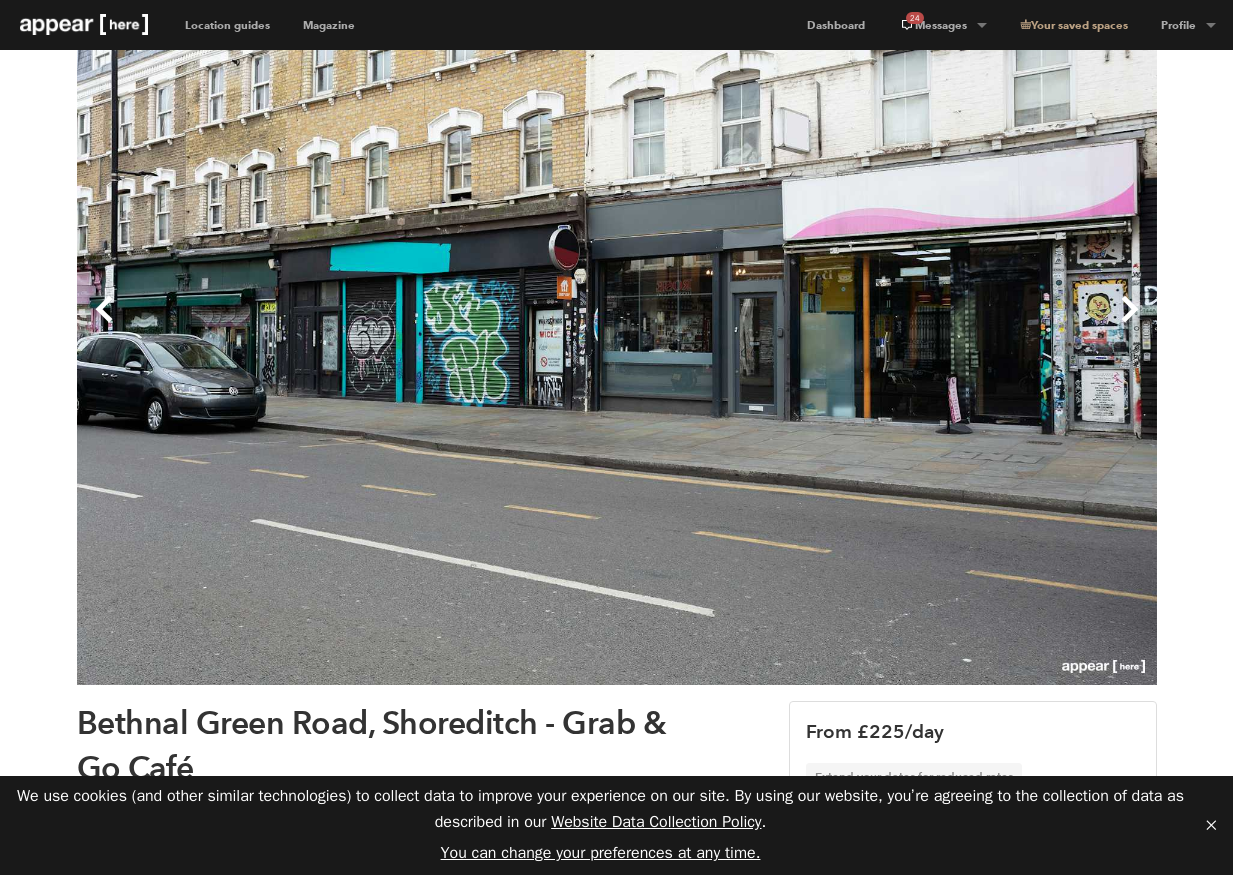 click on "Next" at bounding box center (887, 325) 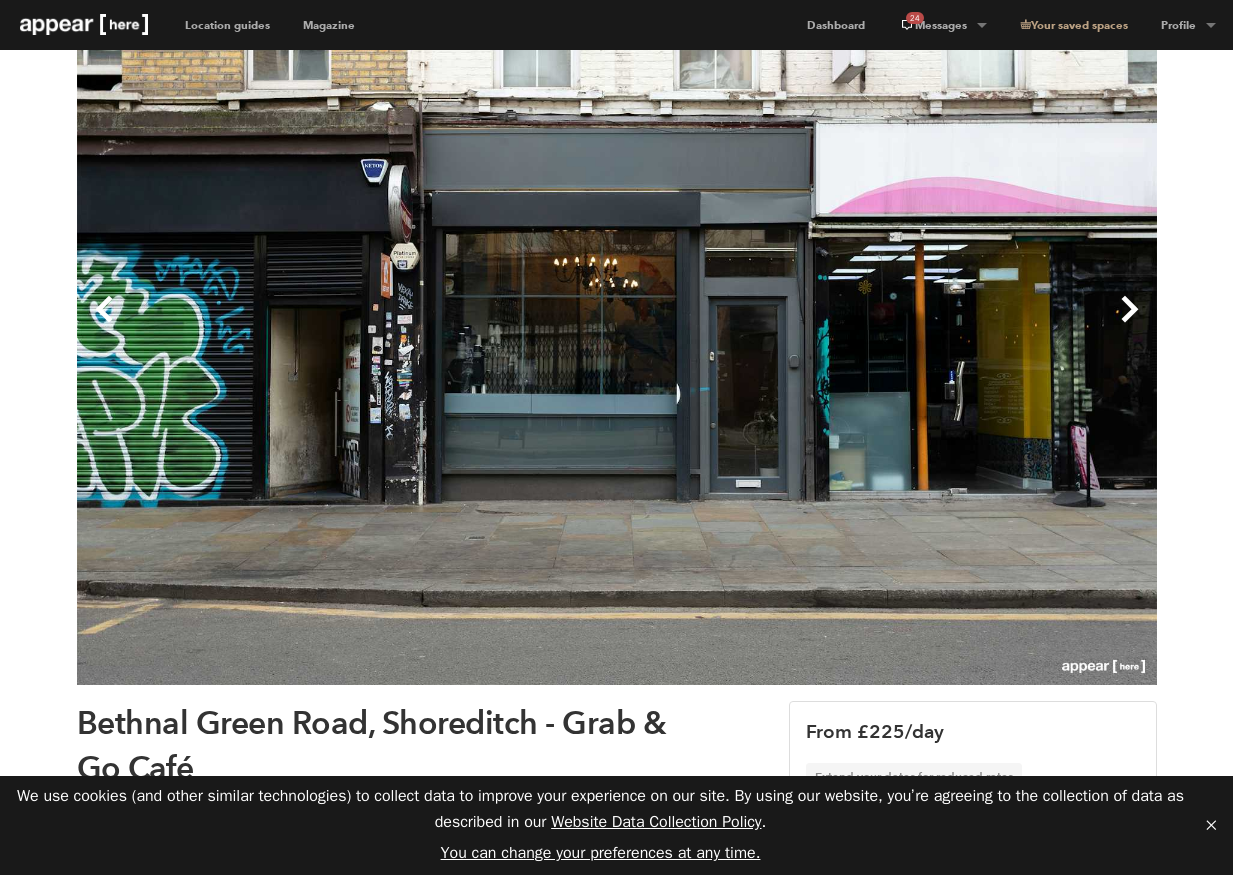 click on "Next" at bounding box center (887, 325) 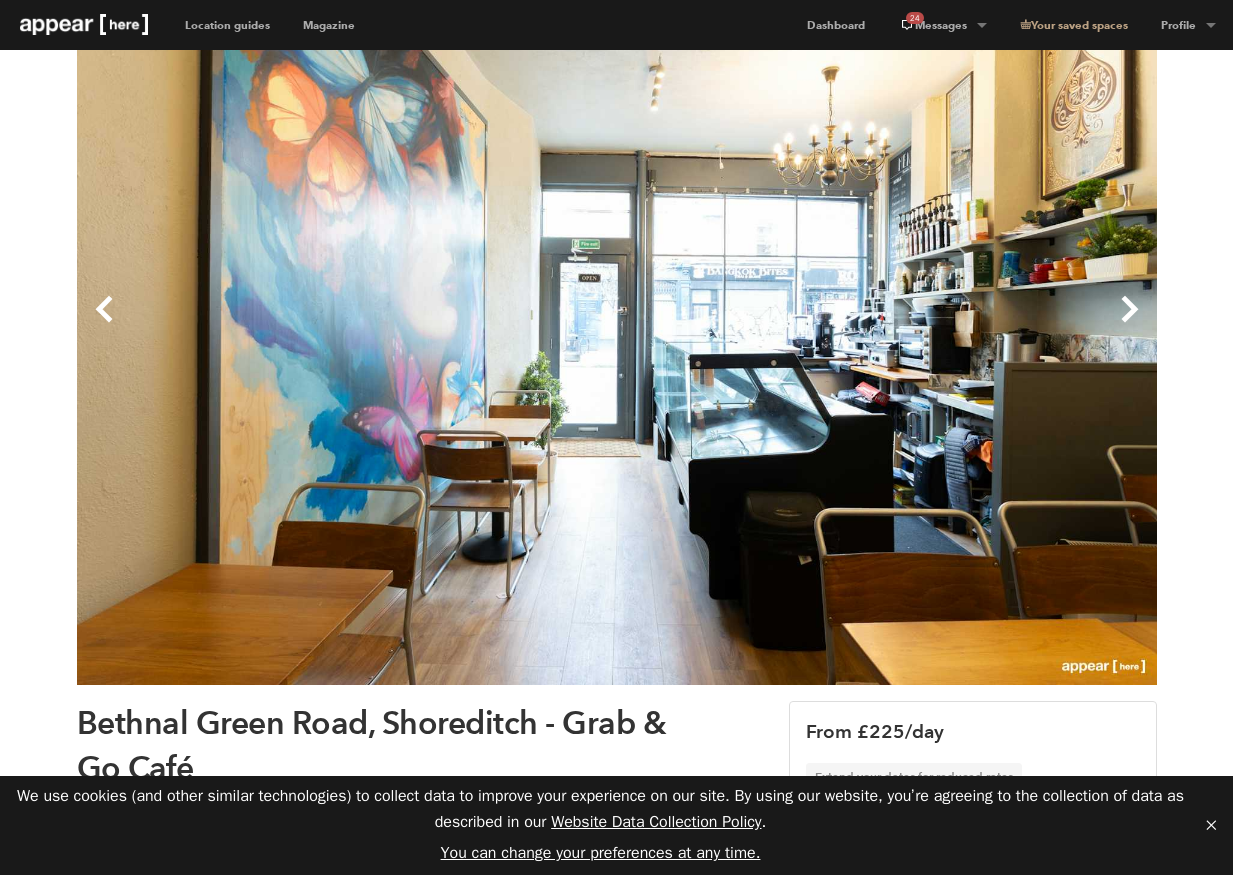 click on "Next" at bounding box center (887, 325) 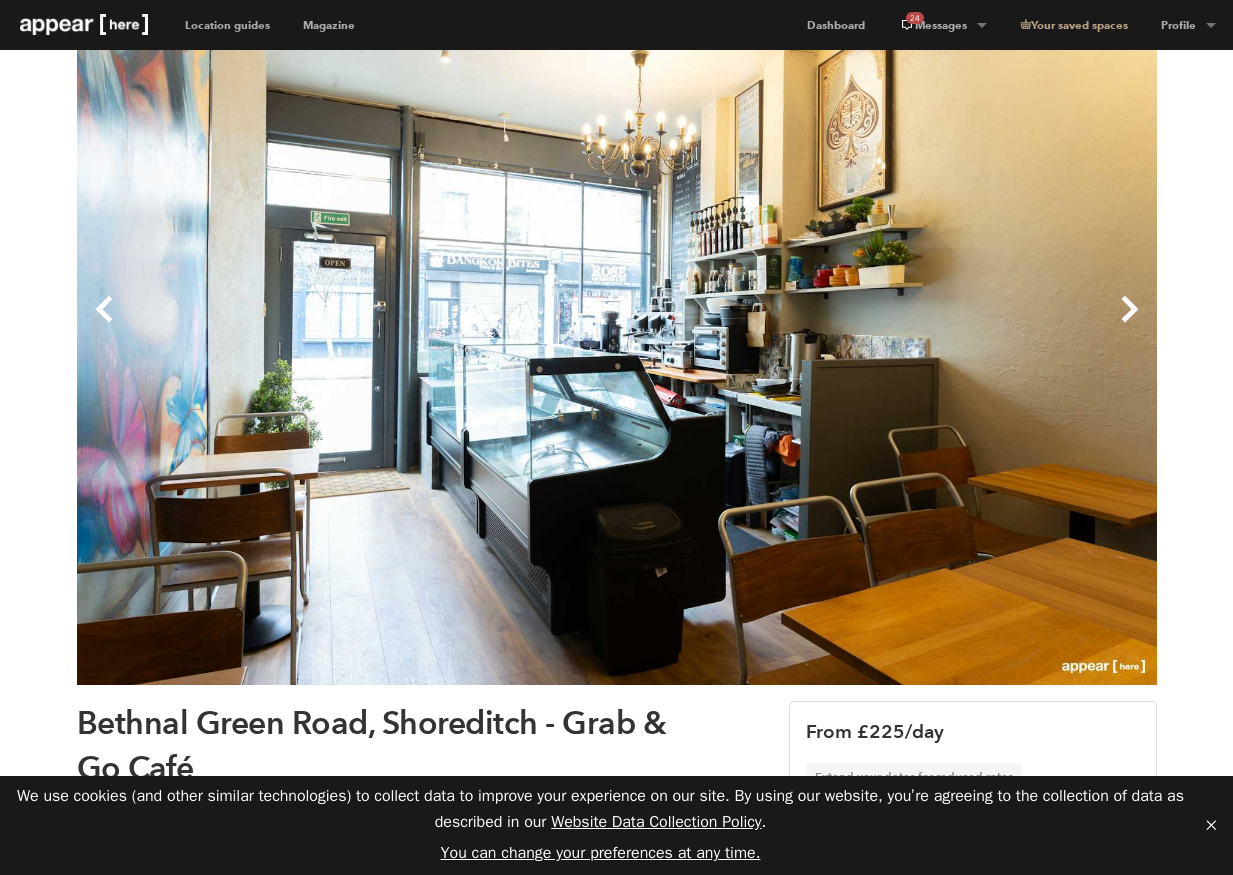 click on "Next" at bounding box center (887, 325) 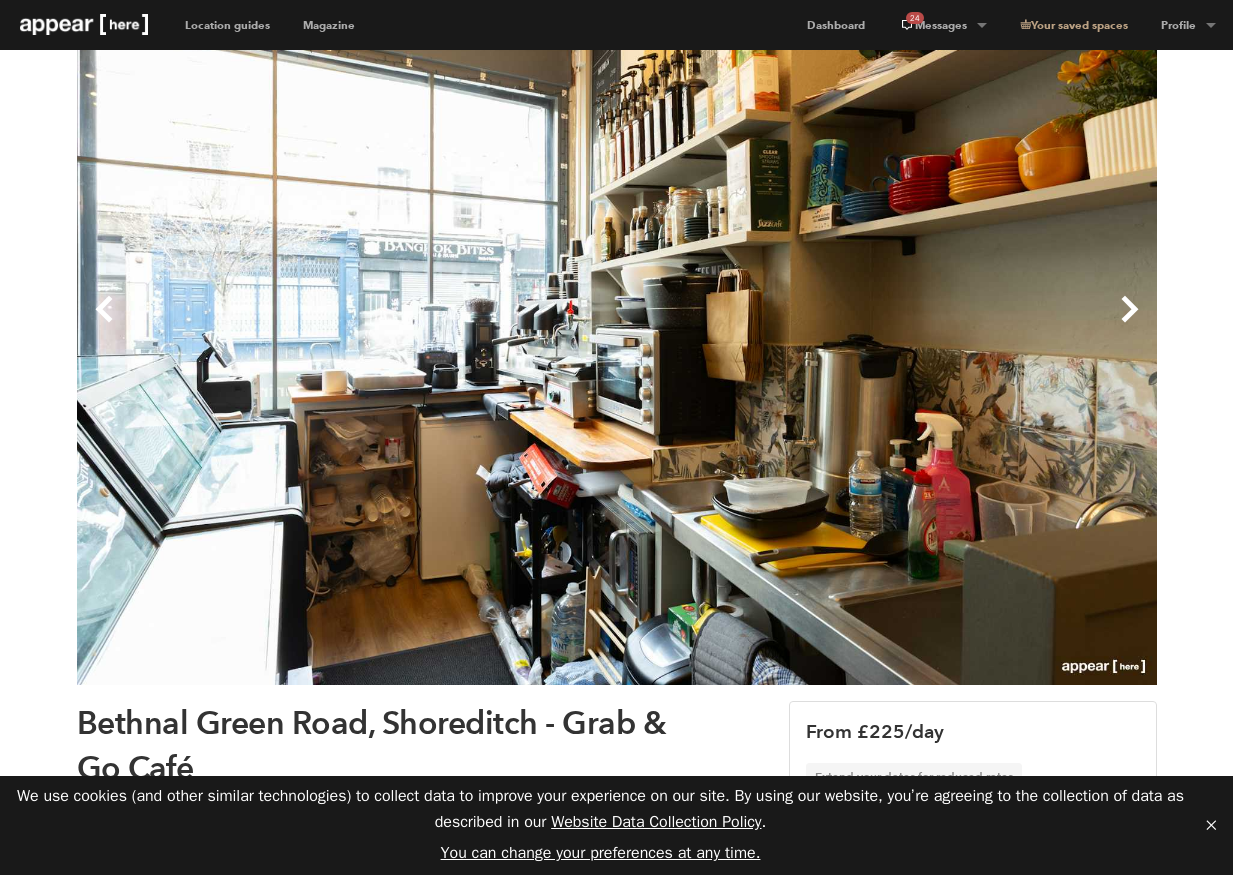 click on "Next" at bounding box center (887, 325) 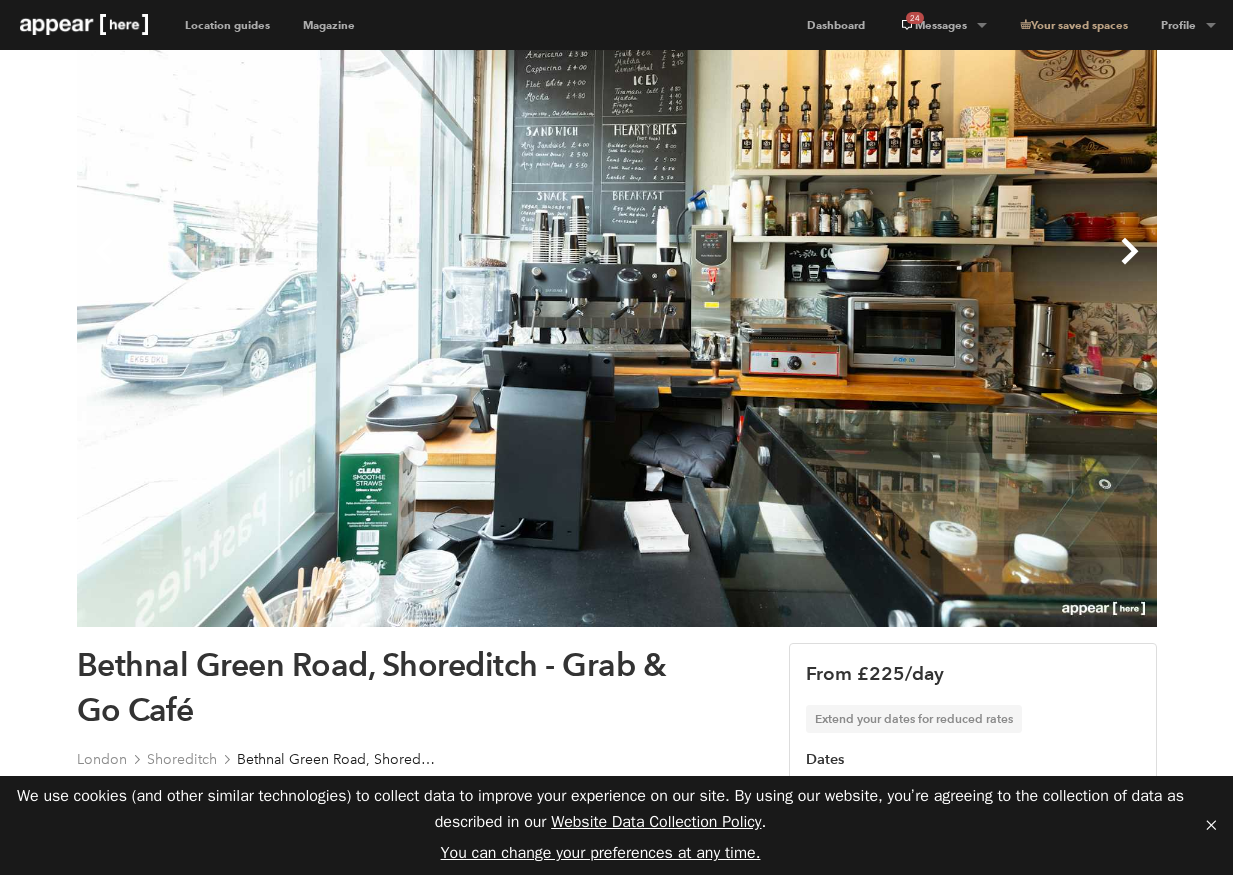scroll, scrollTop: 157, scrollLeft: 0, axis: vertical 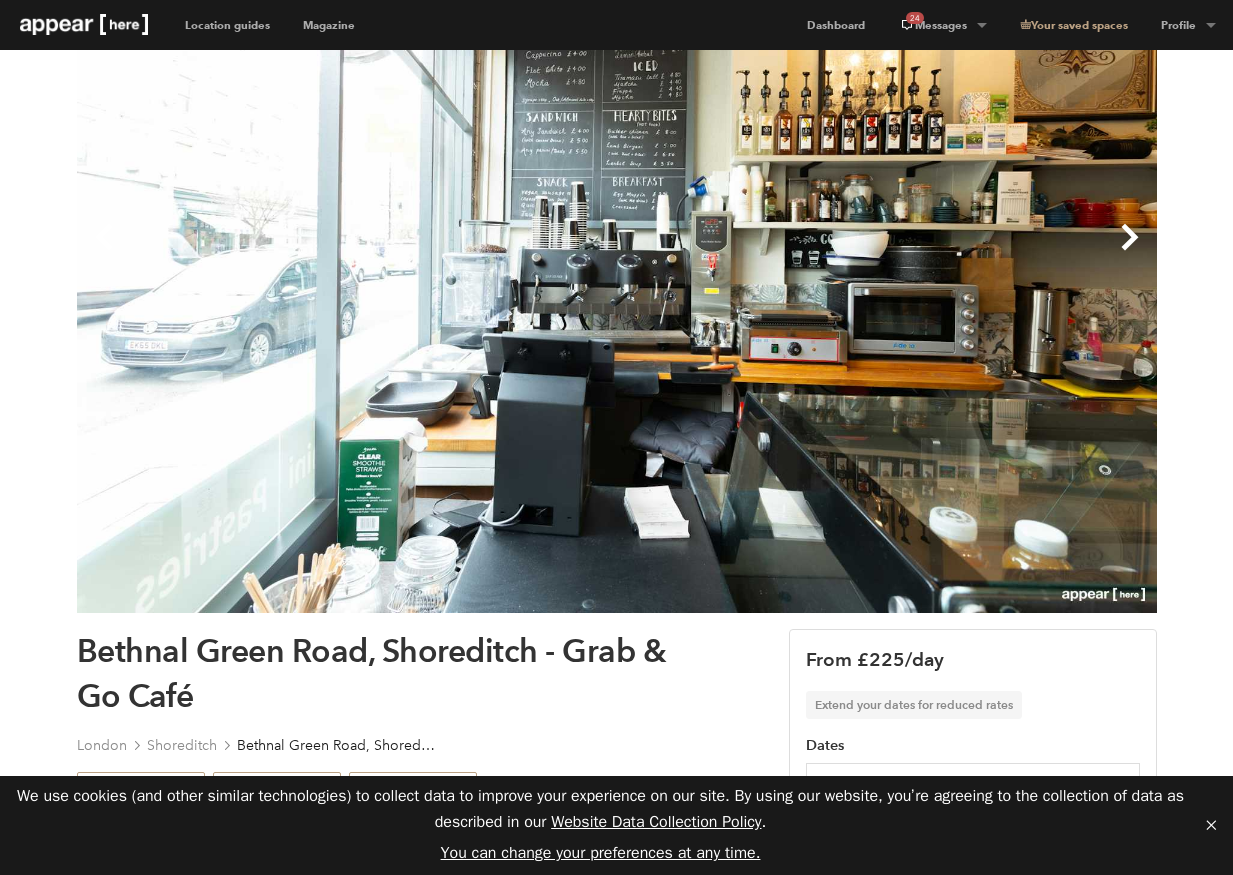 click on "Next" at bounding box center (887, 253) 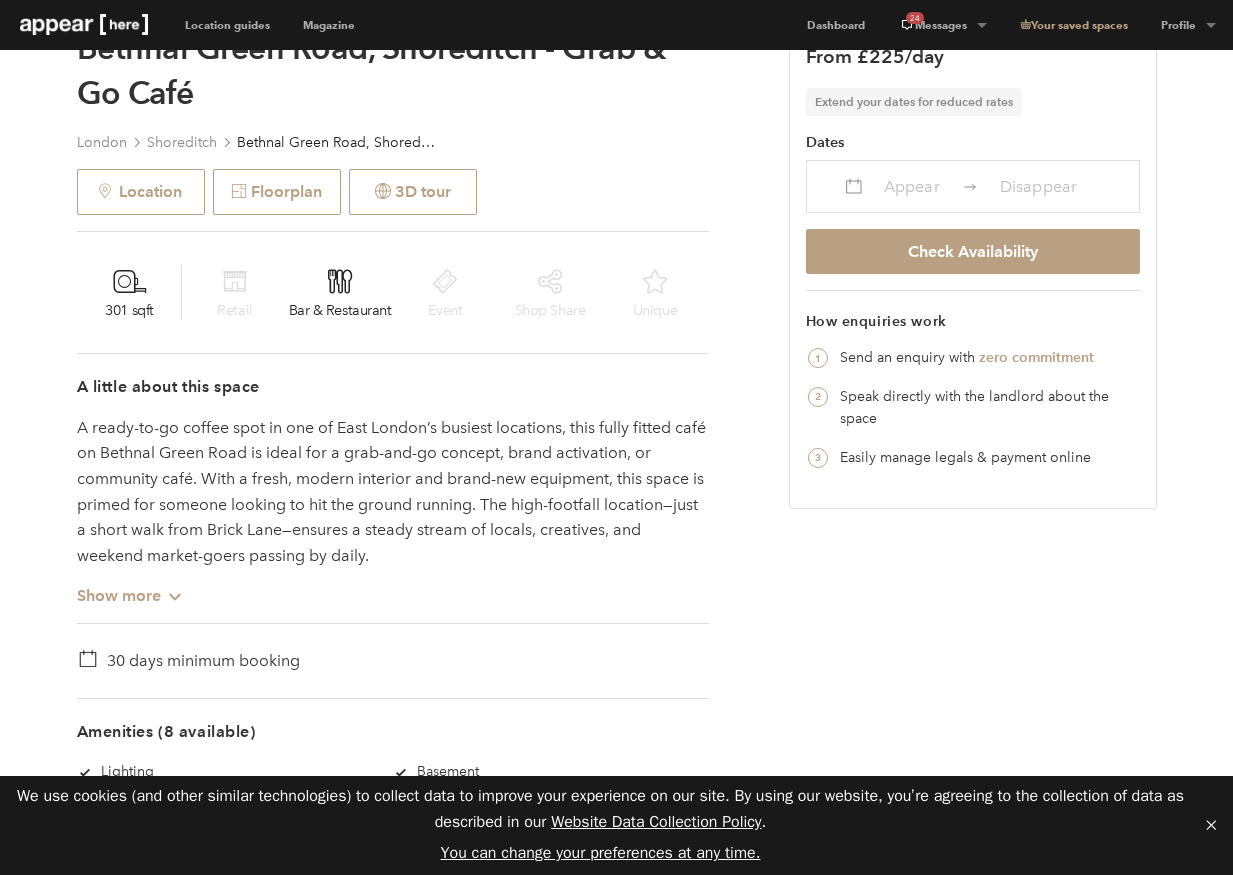 scroll, scrollTop: 654, scrollLeft: 0, axis: vertical 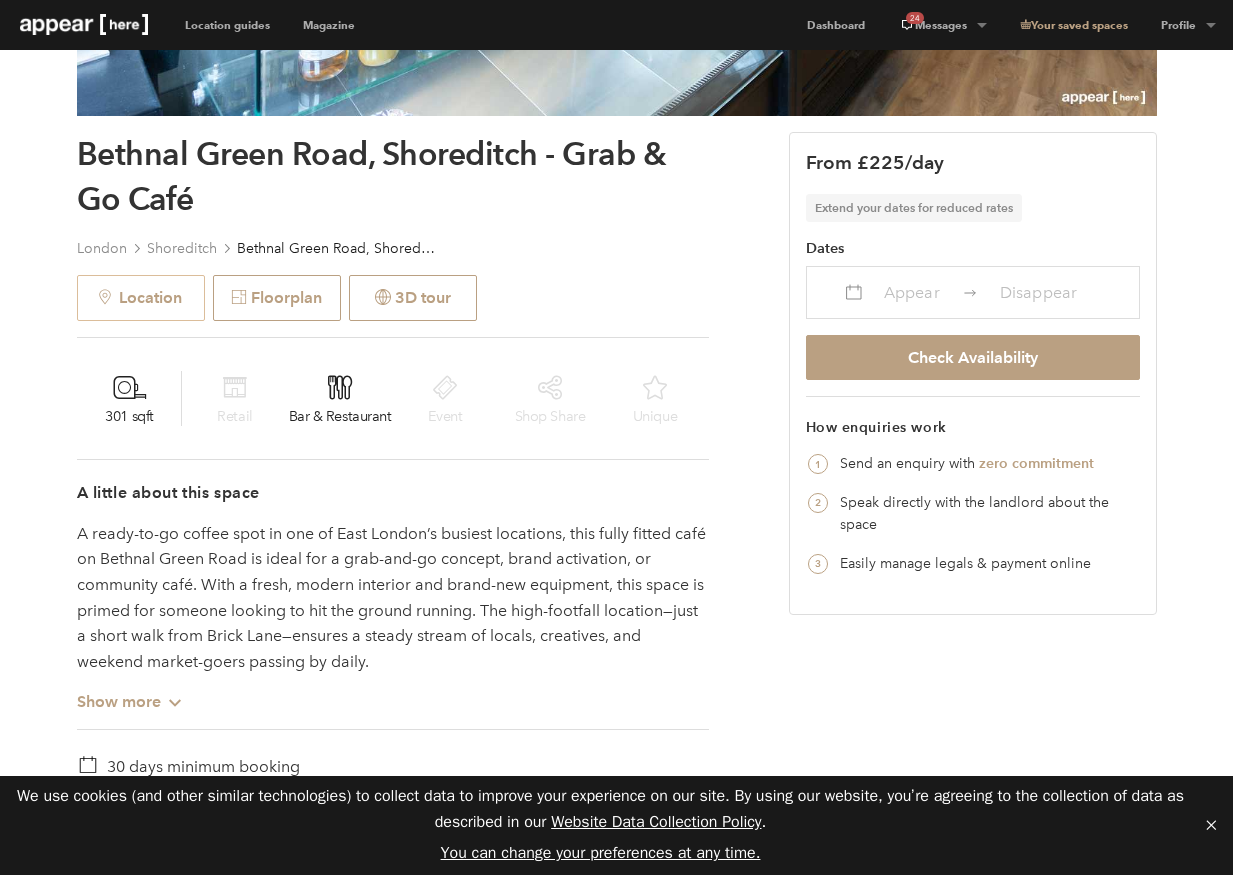 click on "Location" at bounding box center (141, 298) 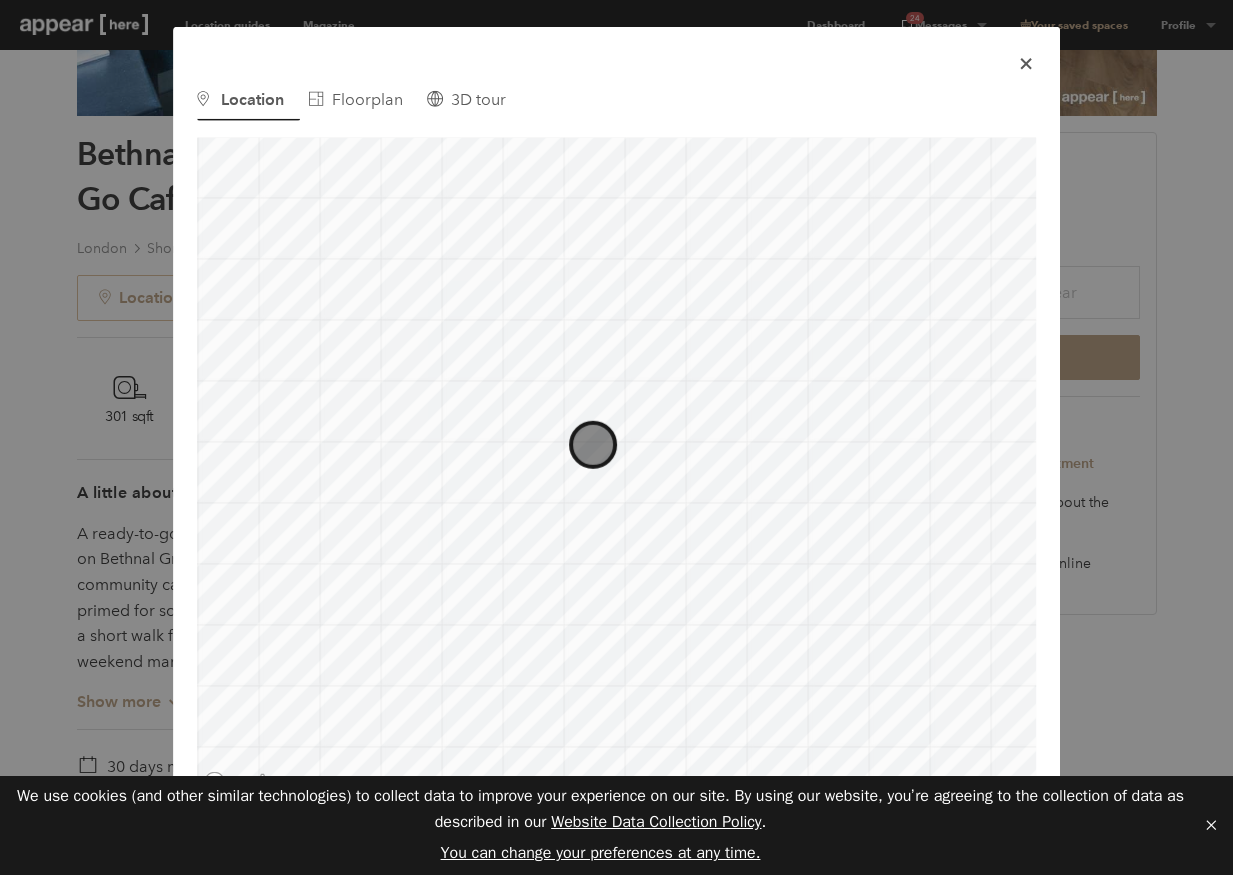 scroll, scrollTop: 0, scrollLeft: 0, axis: both 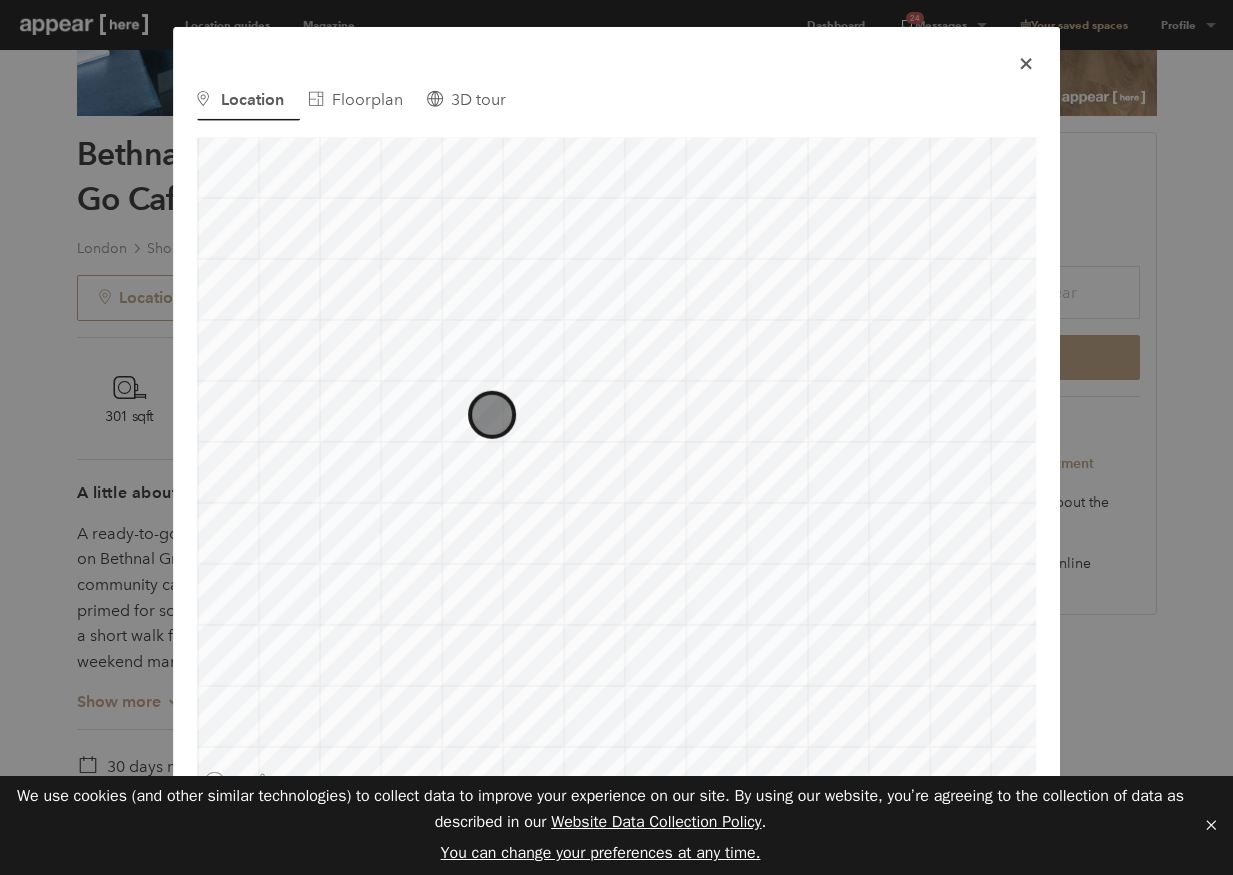 click on "icon-x Use left and right arrows to navigate between tabs.
Location
Floorplan
3D tour © Mapbox   © OpenStreetMap   Improve this map" at bounding box center (617, 437) 